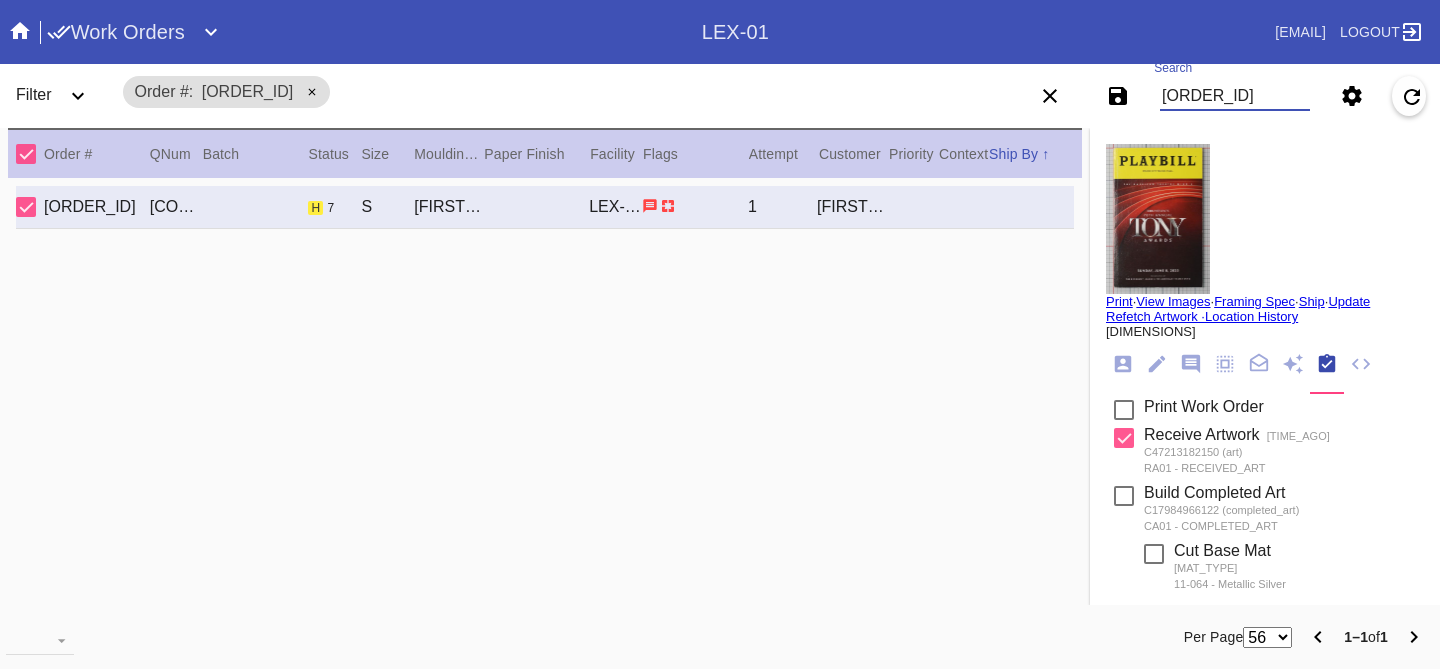 scroll, scrollTop: 0, scrollLeft: 0, axis: both 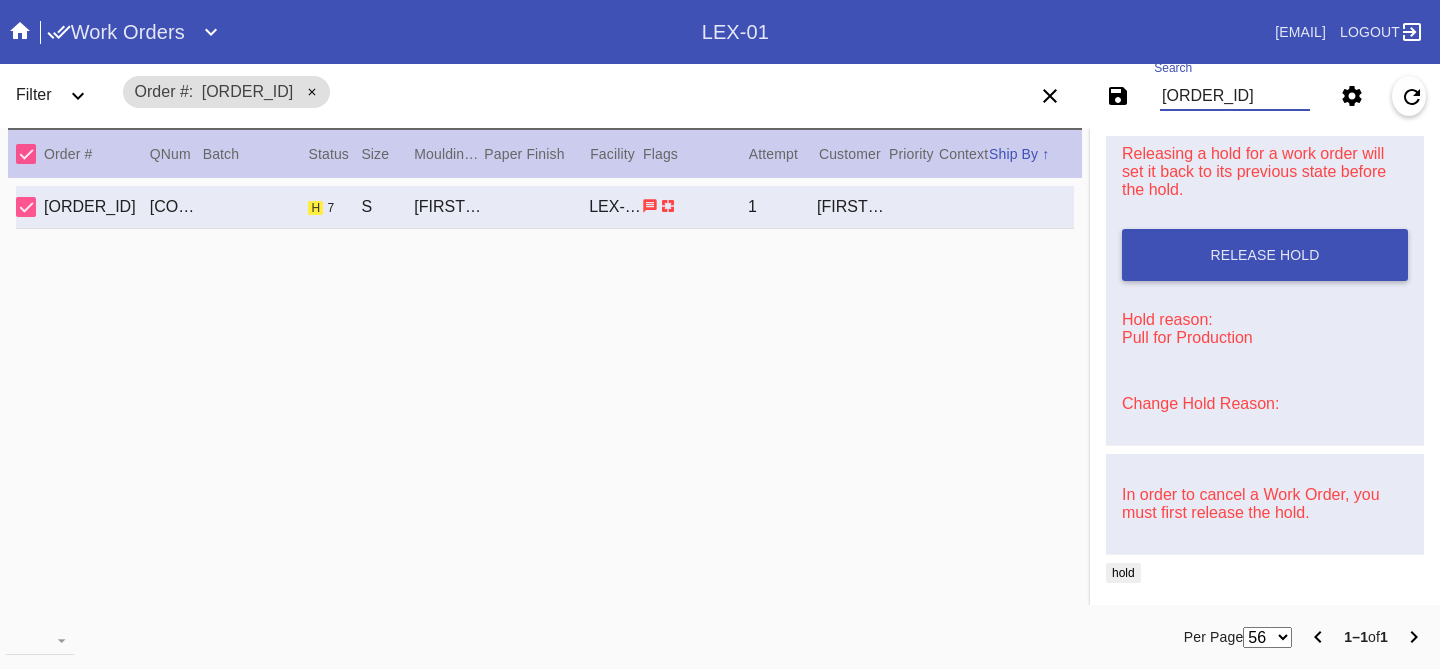 click on "[ORDER_ID]" at bounding box center (1235, 96) 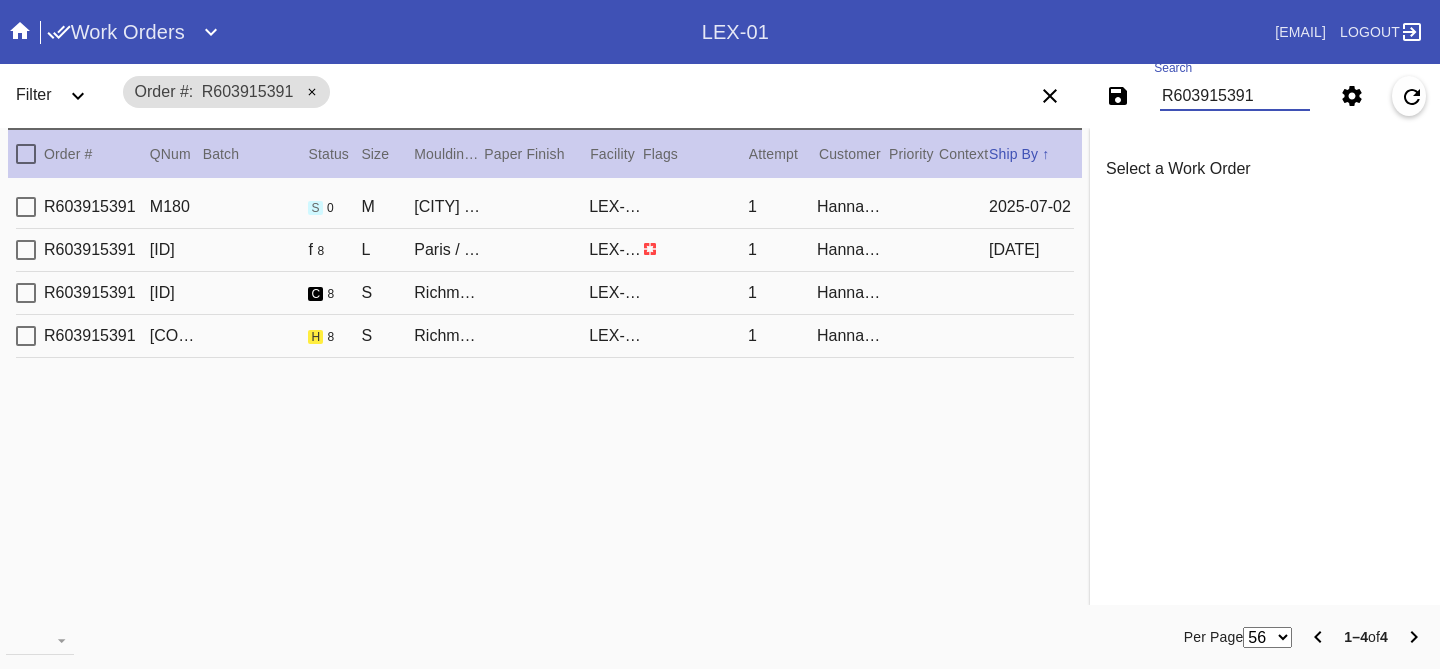 scroll, scrollTop: 0, scrollLeft: 0, axis: both 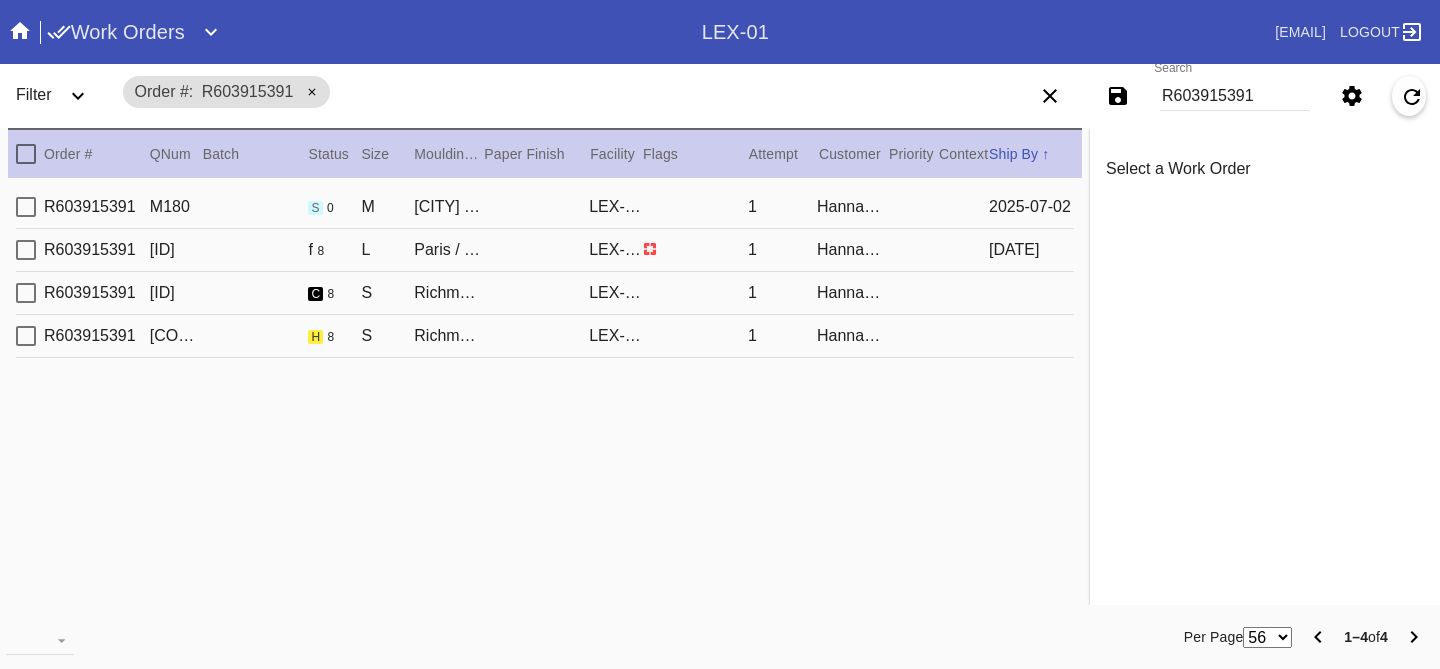 click on "R603915391 M181 c   8 S Richmond / Dove White LEX-01 1 Hannah Proff" at bounding box center [545, 293] 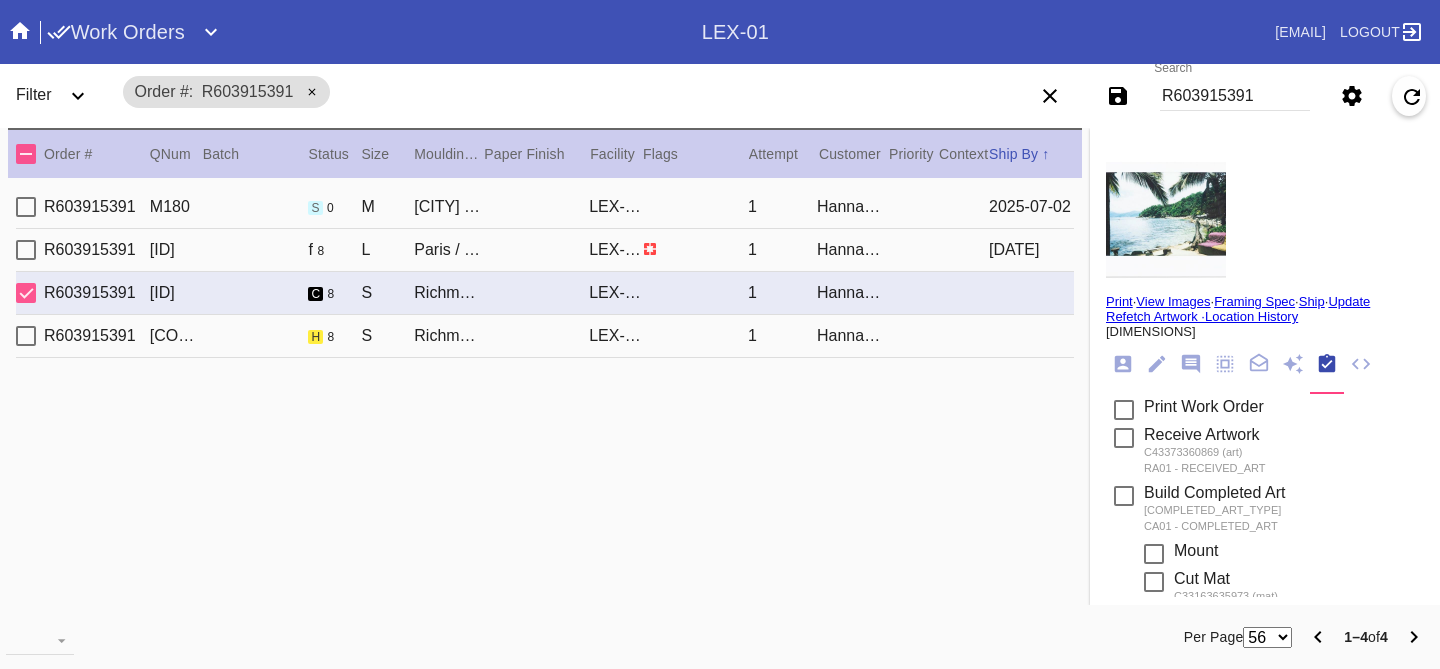 click on "R603915391 M180 s   0 M Irvine / Ice Cream LEX-01 1 Hannah Proff
[DATE]" at bounding box center [545, 207] 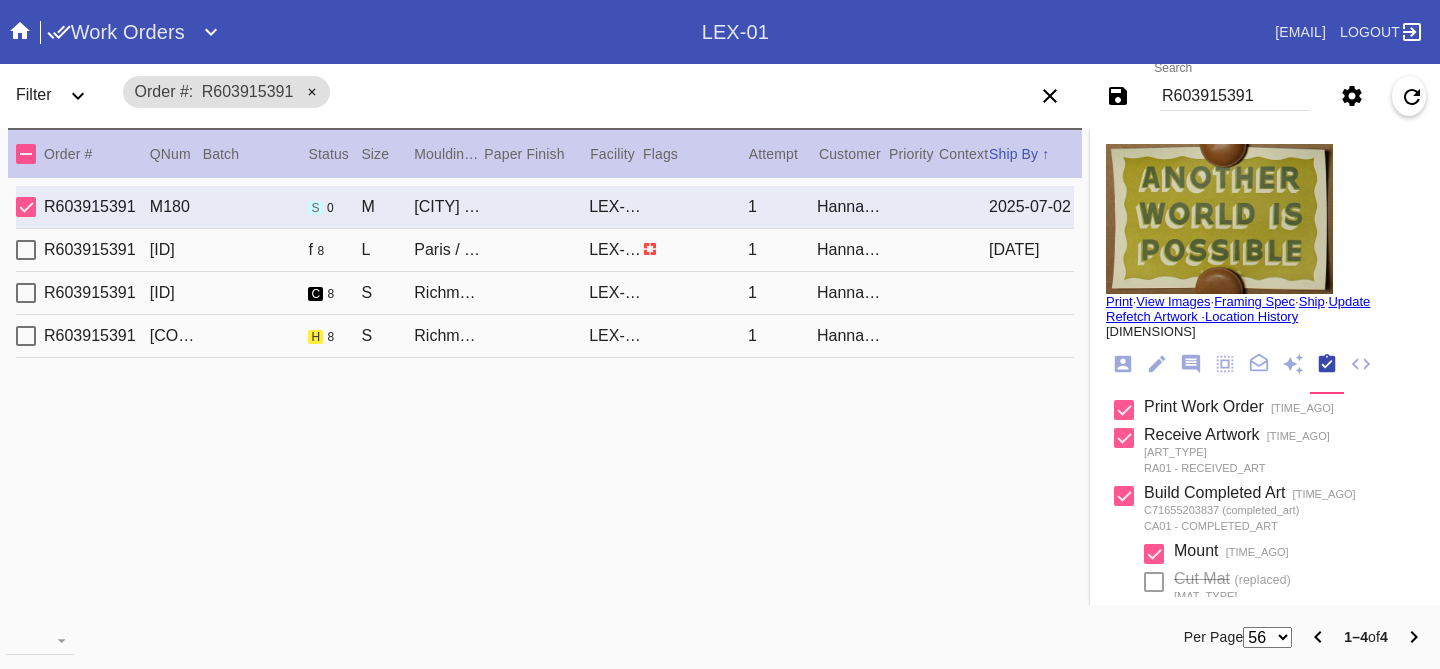 click on "[ORDER_ID] [CODE] [SIZE] [CITY] / [COLOR] [LOCATION] 1 [NAME]
[DATE]" at bounding box center (545, 250) 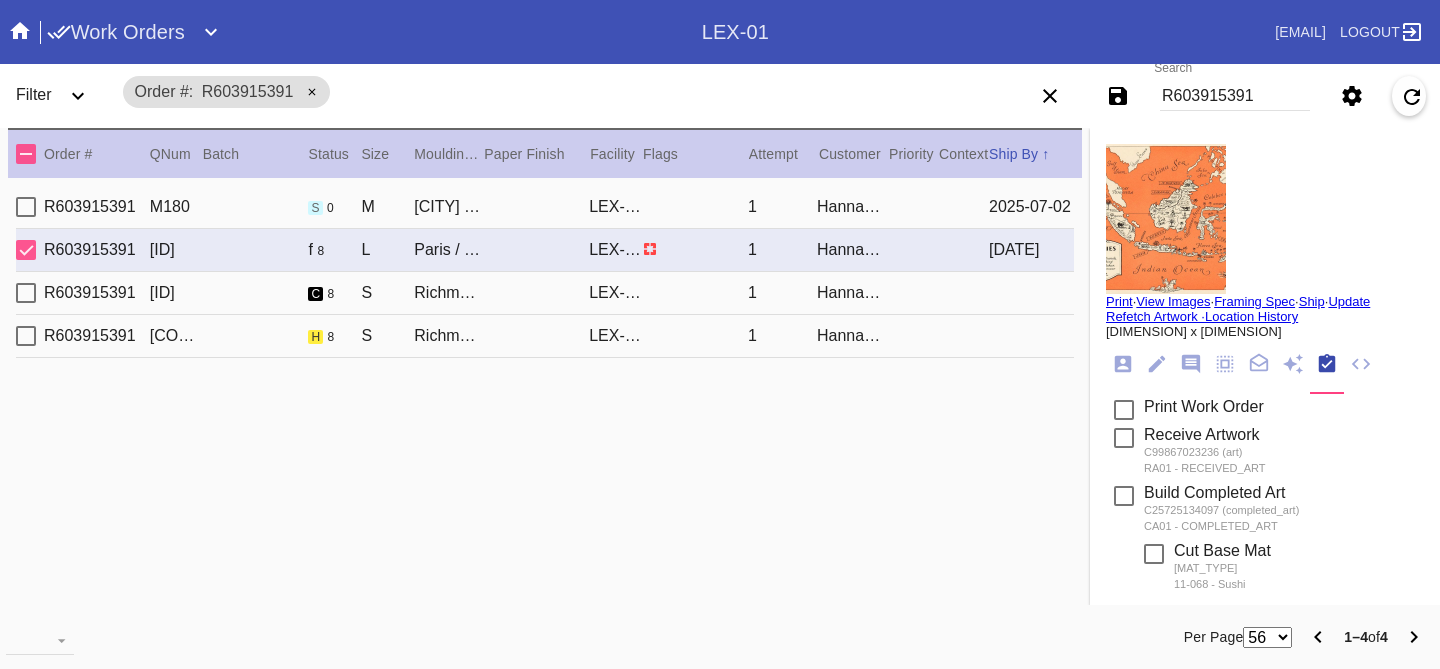 click on "R603915391 M181 c   8 S Richmond / Dove White LEX-01 1 Hannah Proff" at bounding box center [545, 293] 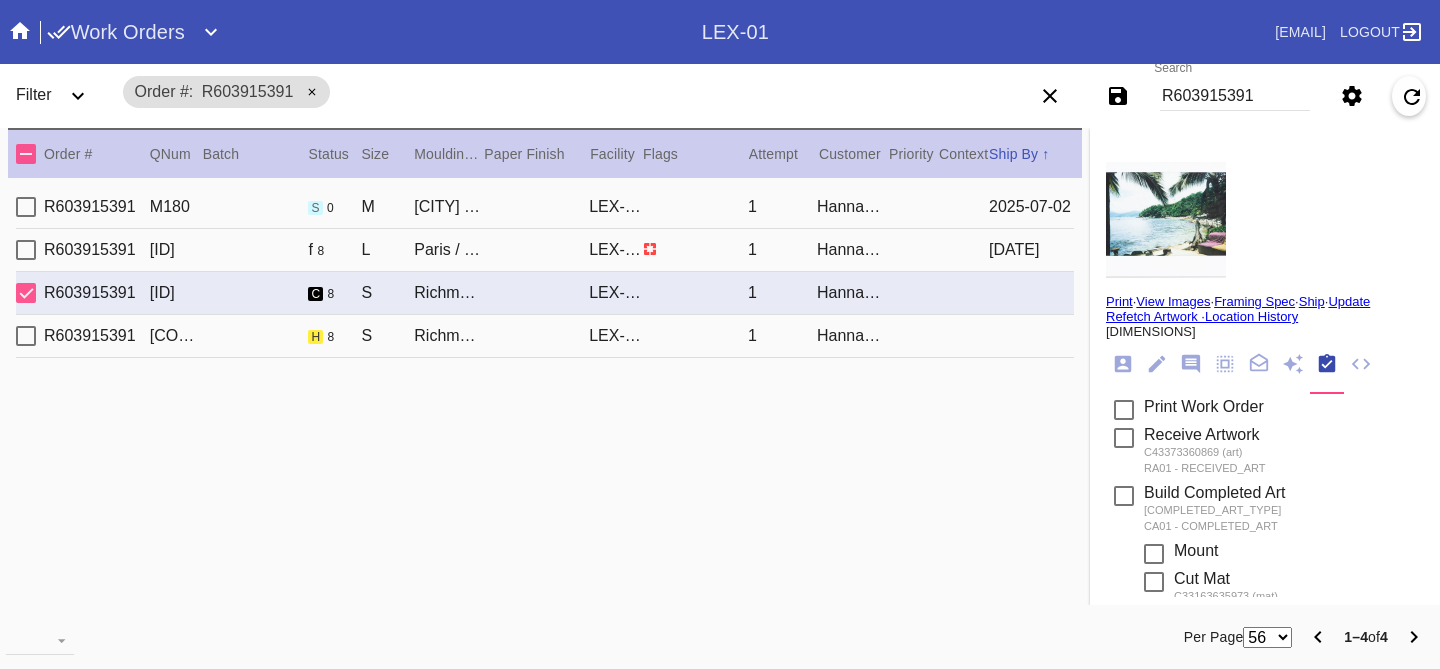 click on "[ORDER_ID] [CODE] [SIZE] [CITY] / [COLOR] [LOCATION] 1 [NAME]" at bounding box center [545, 336] 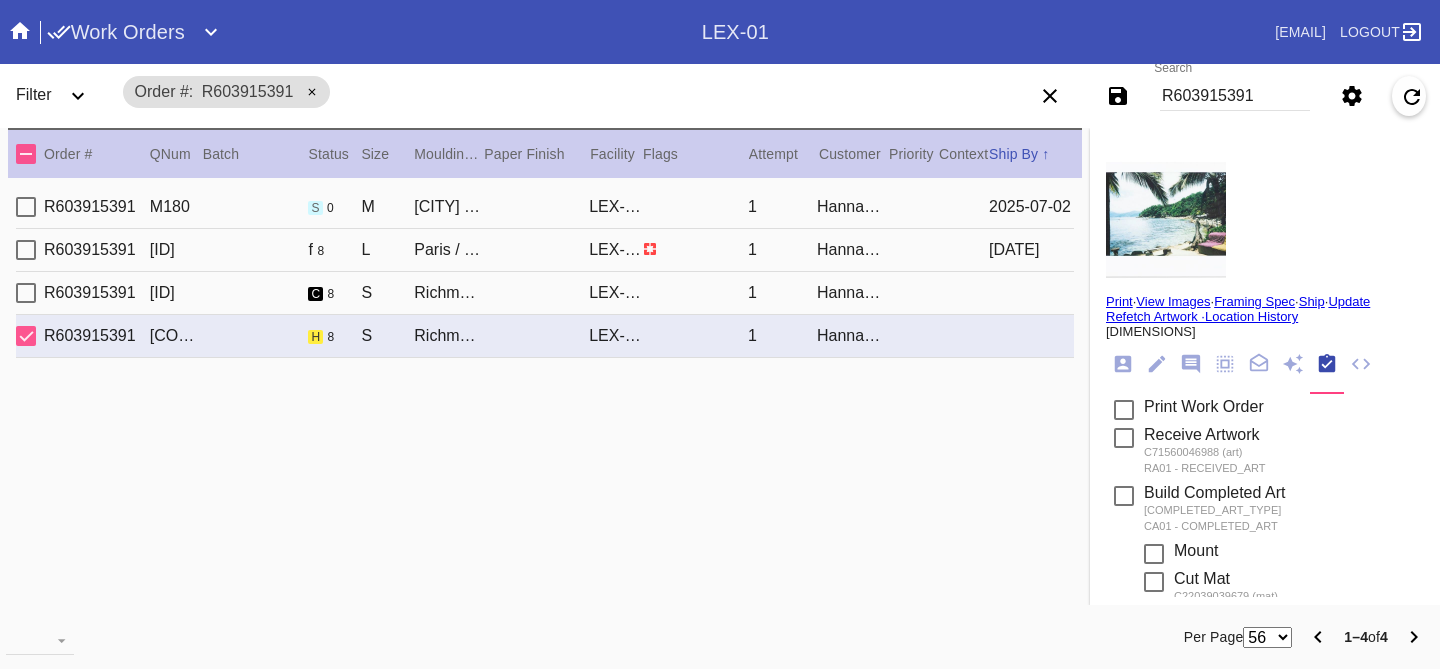 click on "View Images" at bounding box center [1173, 301] 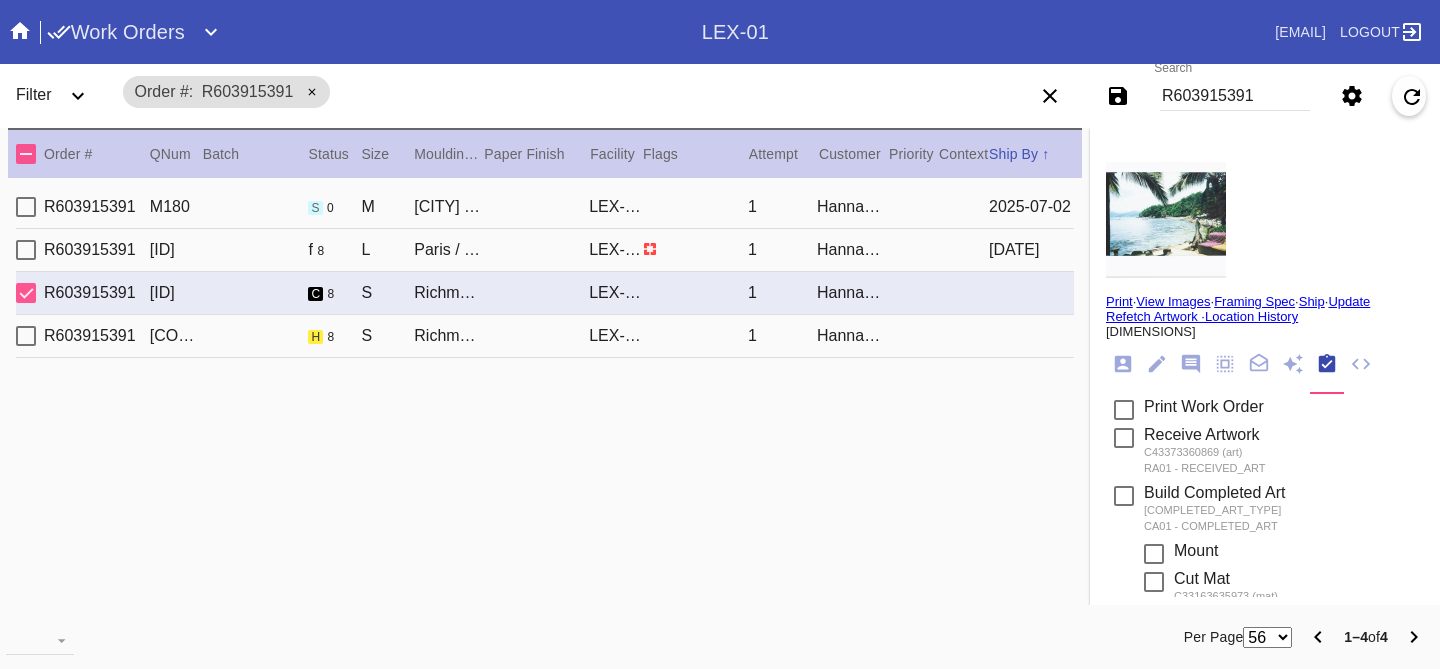 click on "[ORDER_ID] [CODE] [SIZE] [CITY] / [COLOR] [LOCATION] 1 [NAME]
[DATE]" at bounding box center (545, 250) 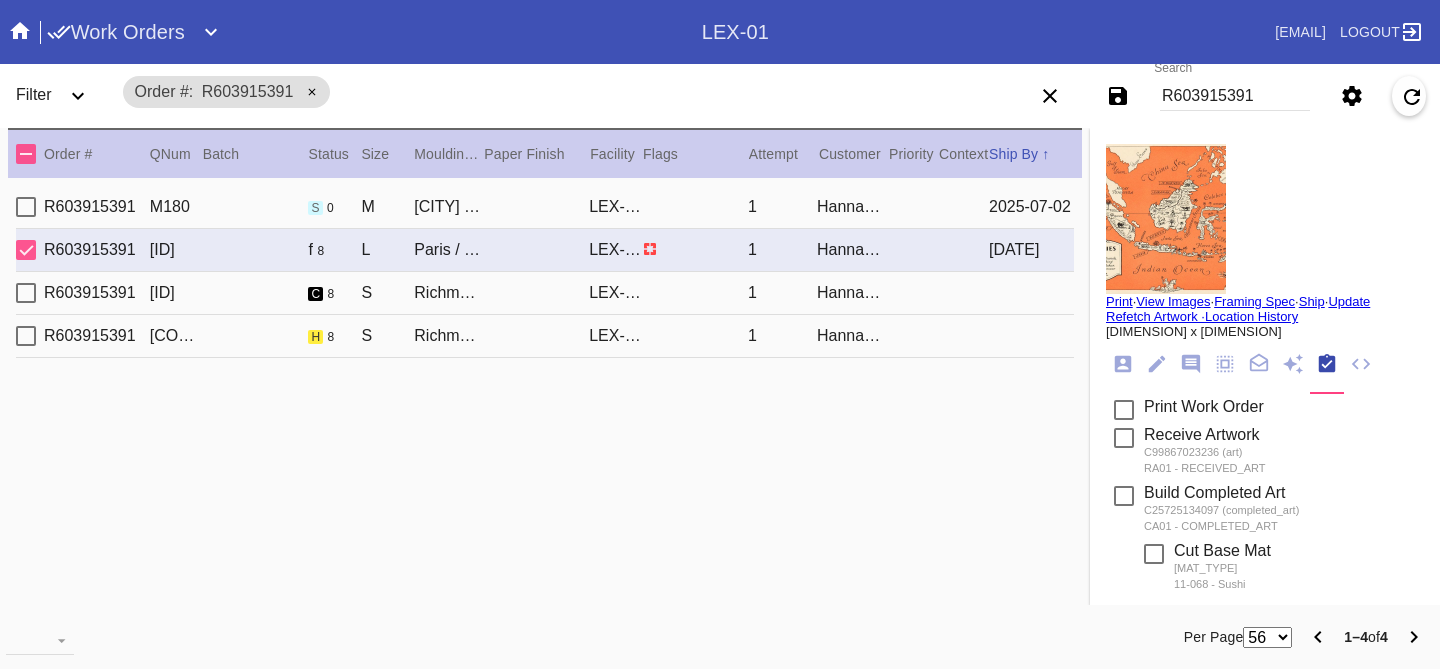 click on "R603915391 M181 c   8 S Richmond / Dove White LEX-01 1 Hannah Proff" at bounding box center (545, 293) 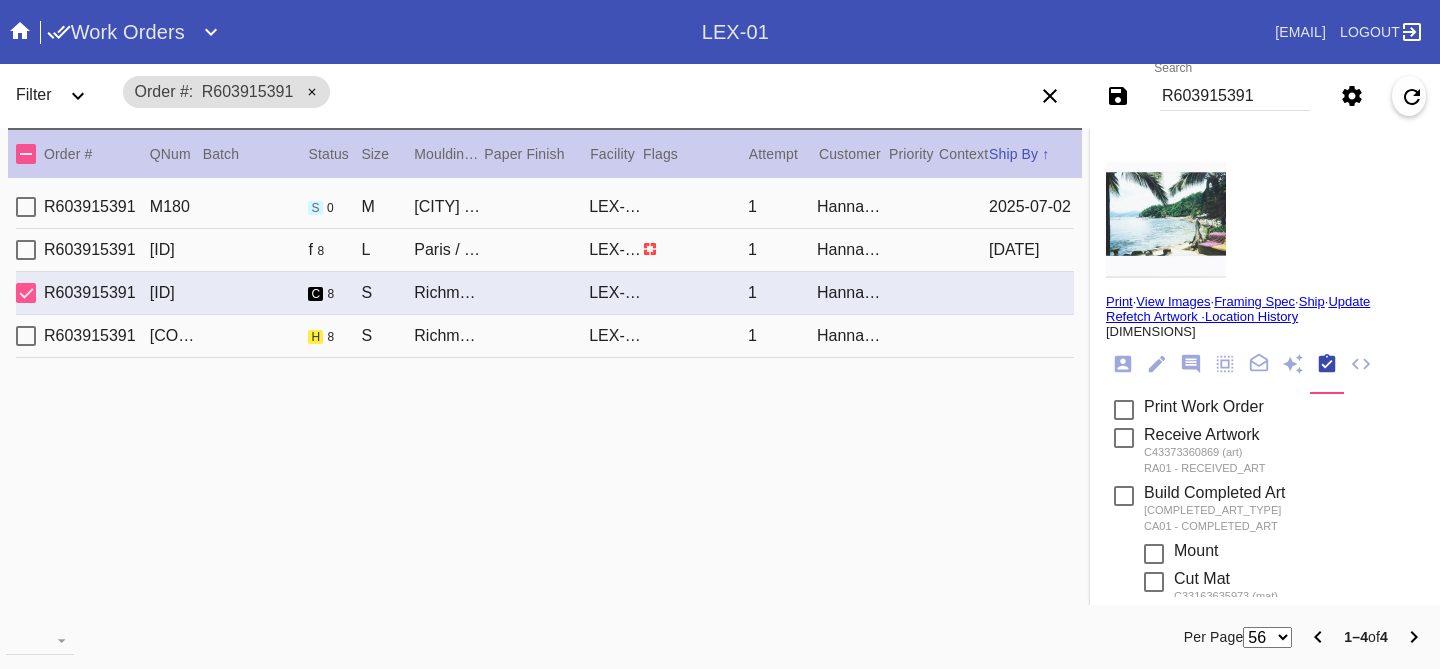 click on "[ORDER_ID] [CODE] [SIZE] [CITY] / [COLOR] [LOCATION] 1 [NAME]" at bounding box center [545, 336] 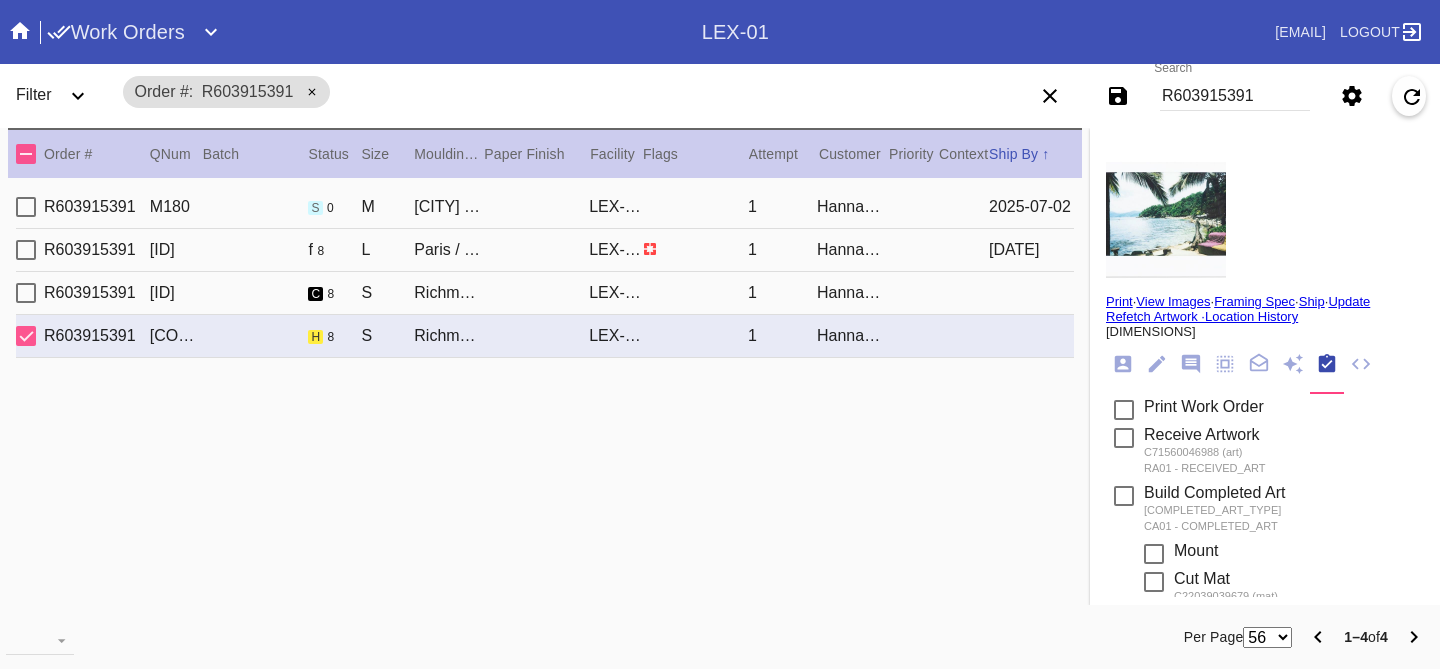 click on "R603915391 M181 c   8 S Richmond / Dove White LEX-01 1 Hannah Proff" at bounding box center [545, 293] 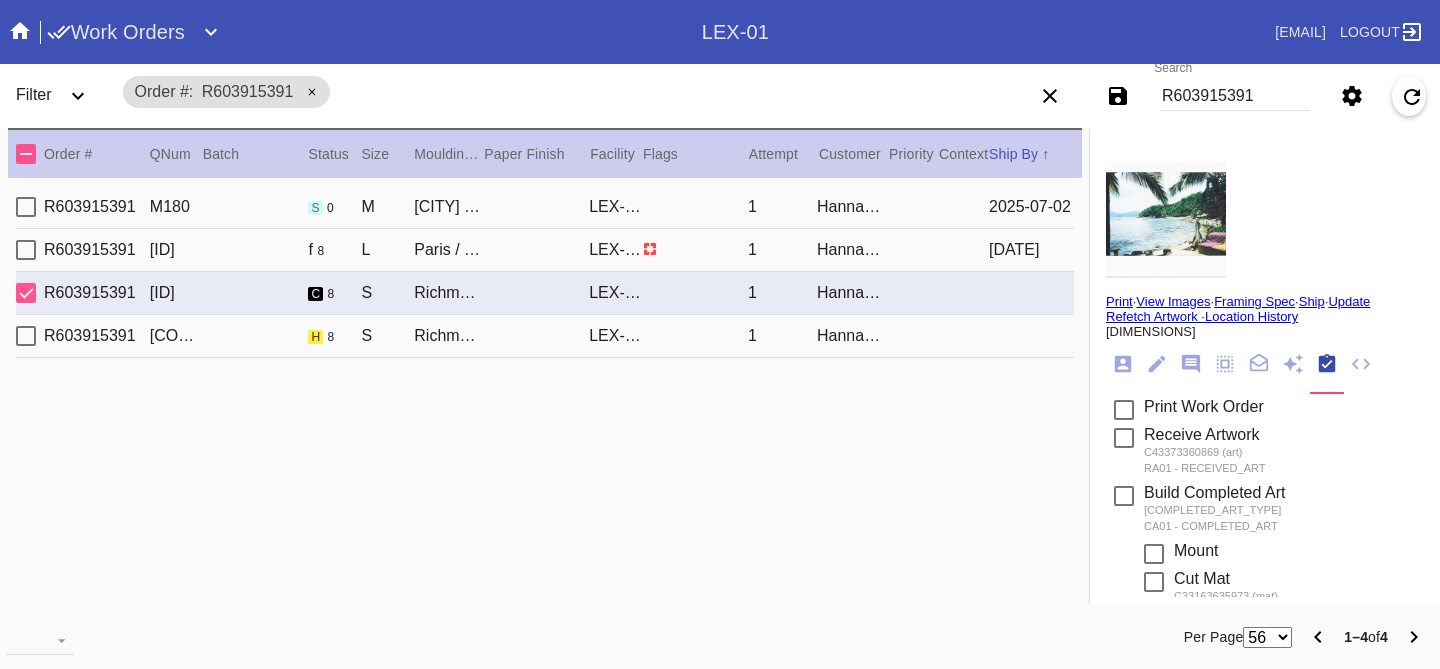 click on "[ORDER_ID] [CODE] [SIZE] [CITY] / [COLOR] [LOCATION] 1 [NAME]" at bounding box center (545, 336) 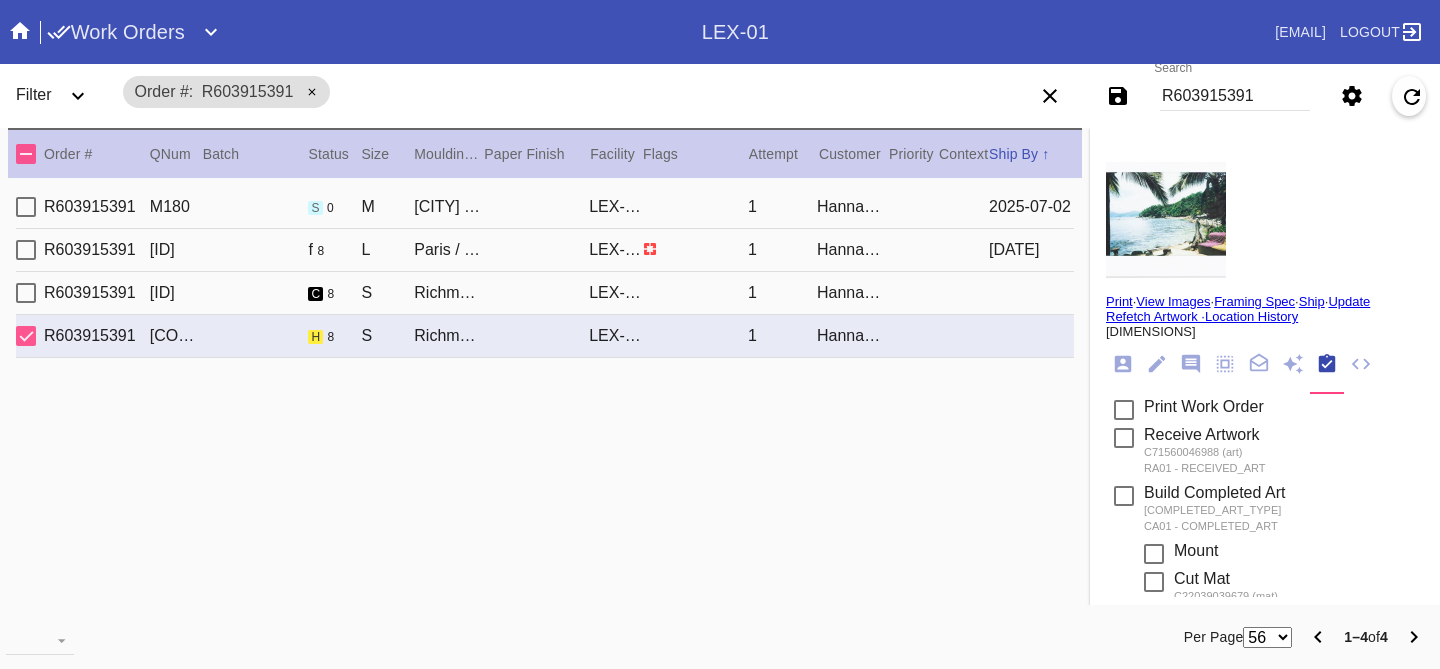 click on "R603915391" at bounding box center (1235, 96) 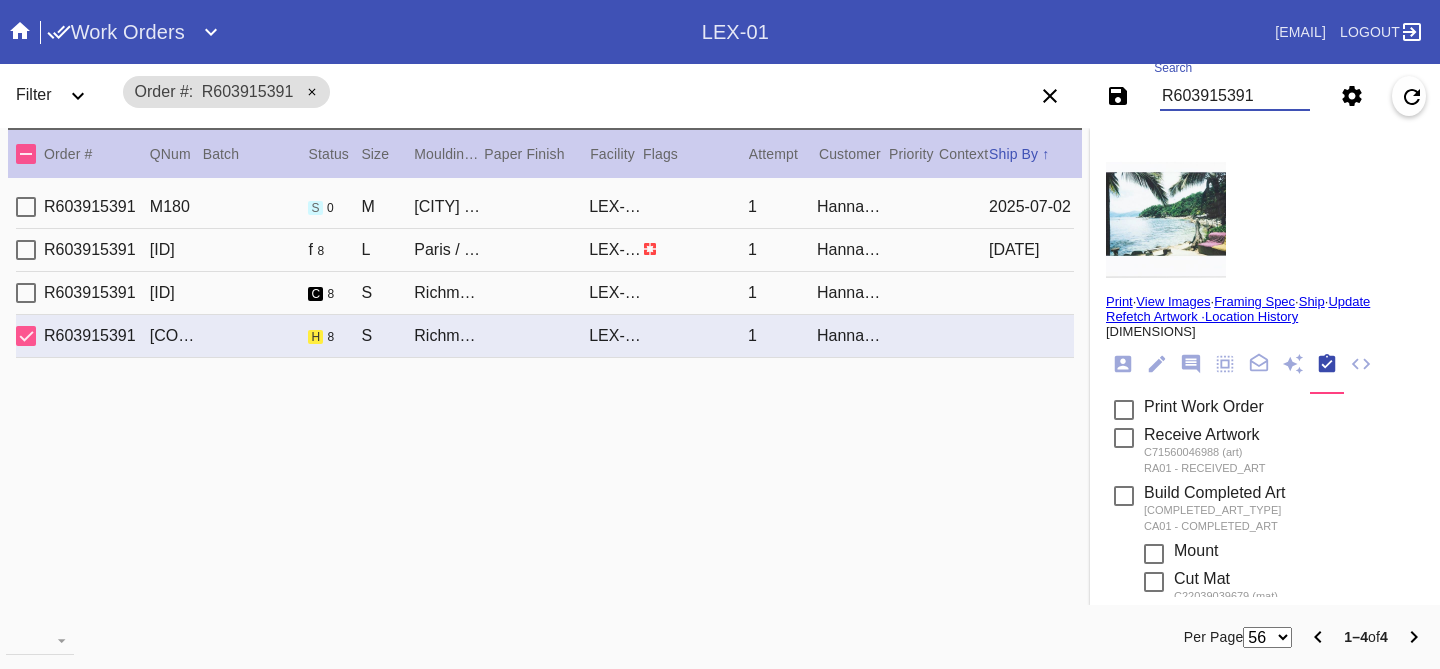 click on "R603915391" at bounding box center (1235, 96) 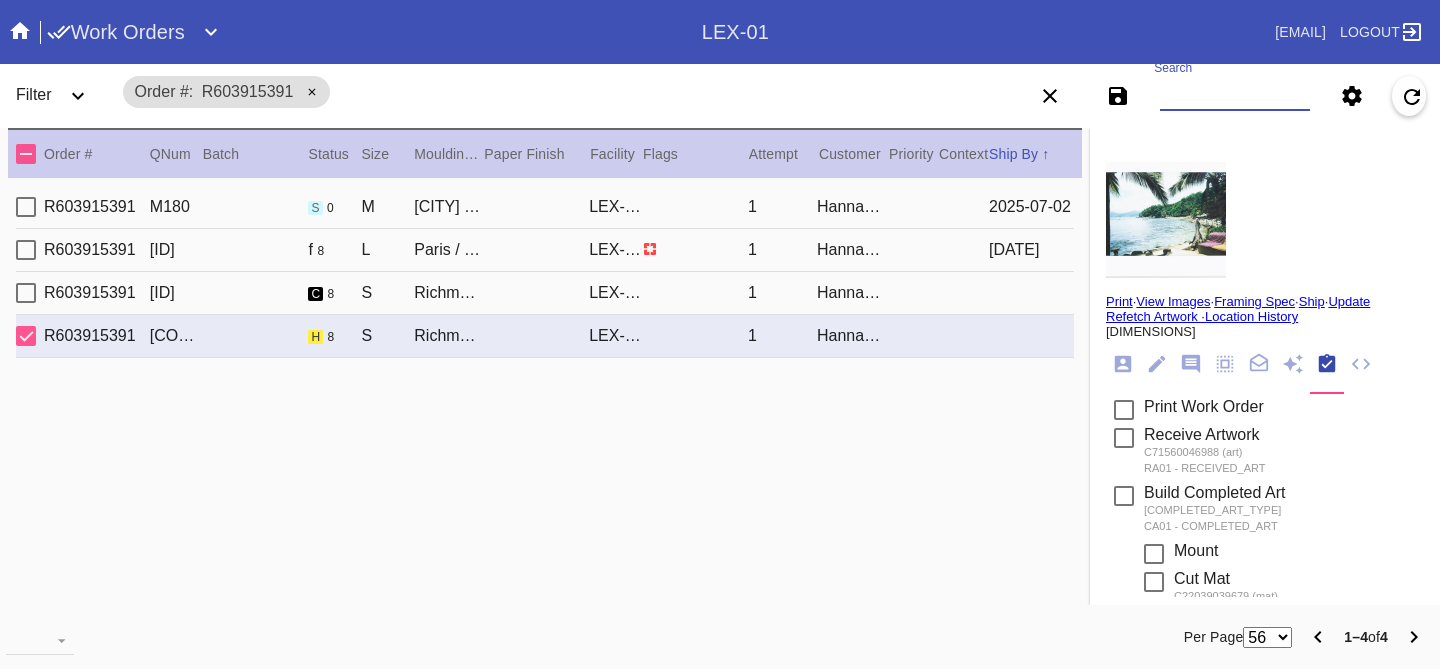 paste on "[ORDER_ID]" 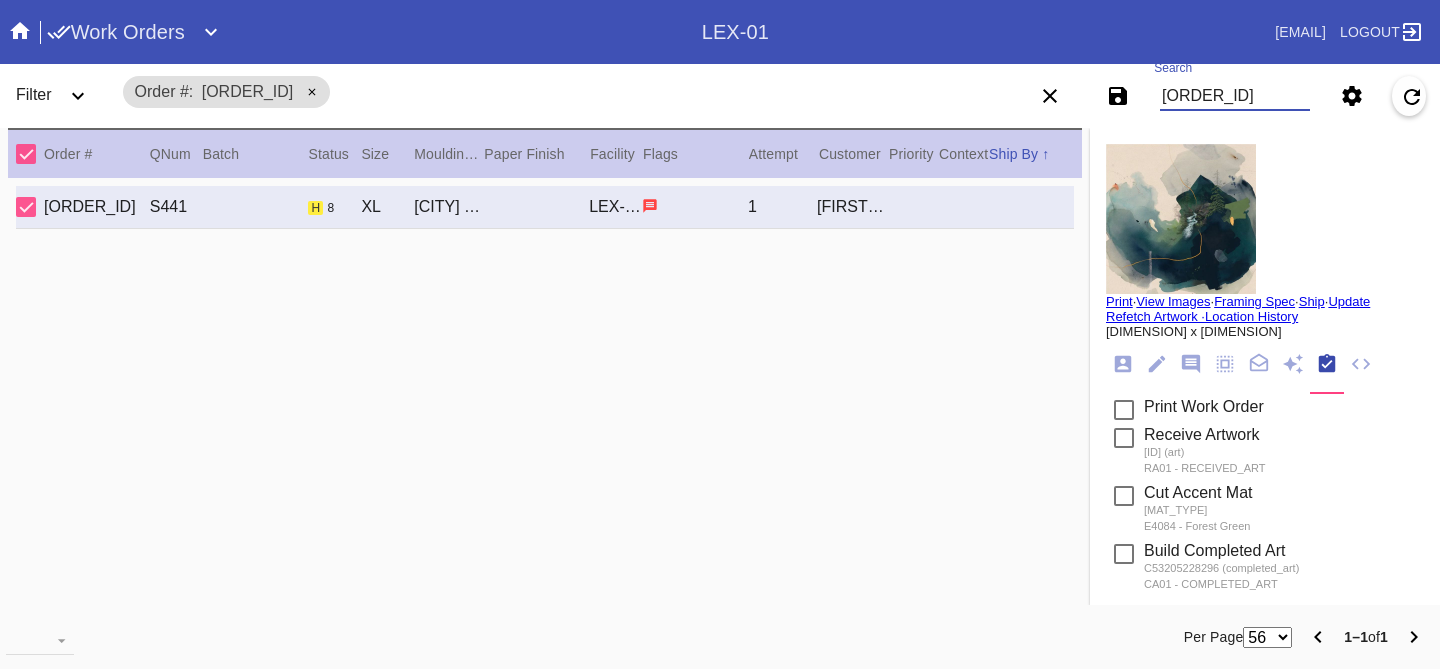 click at bounding box center [1181, 219] 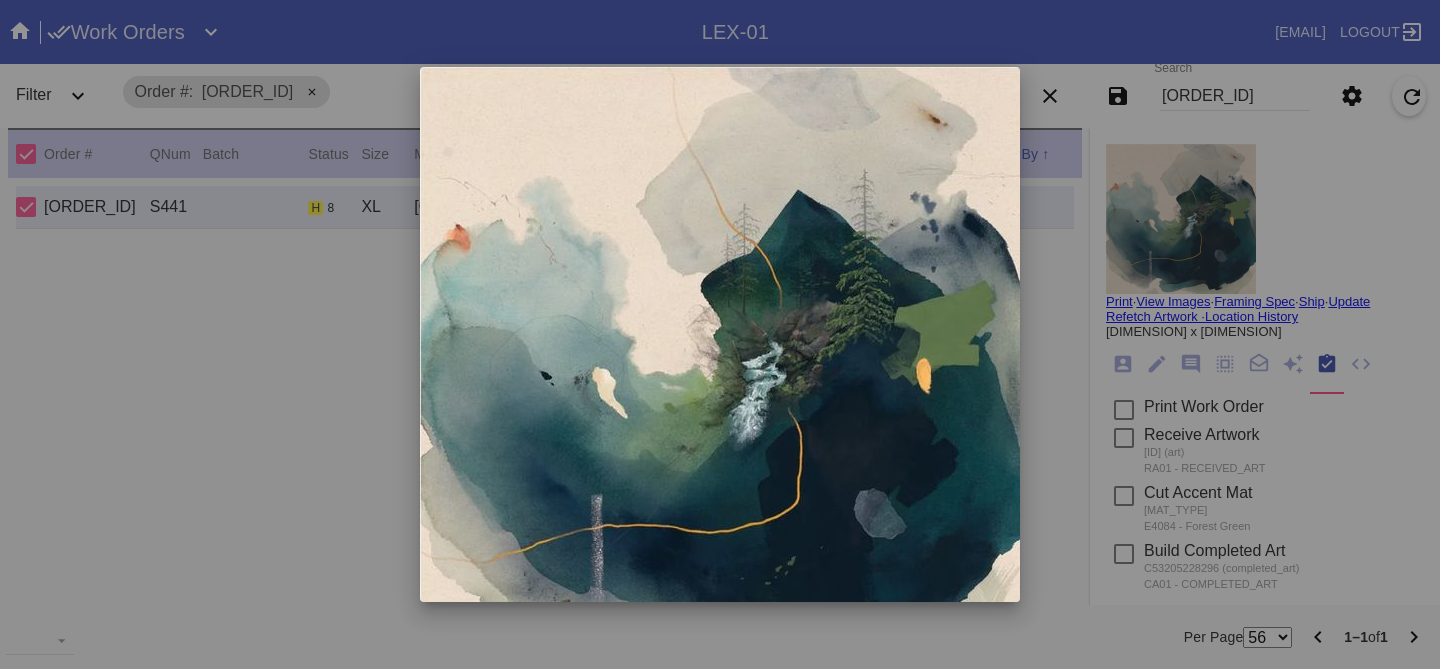 click at bounding box center (720, 334) 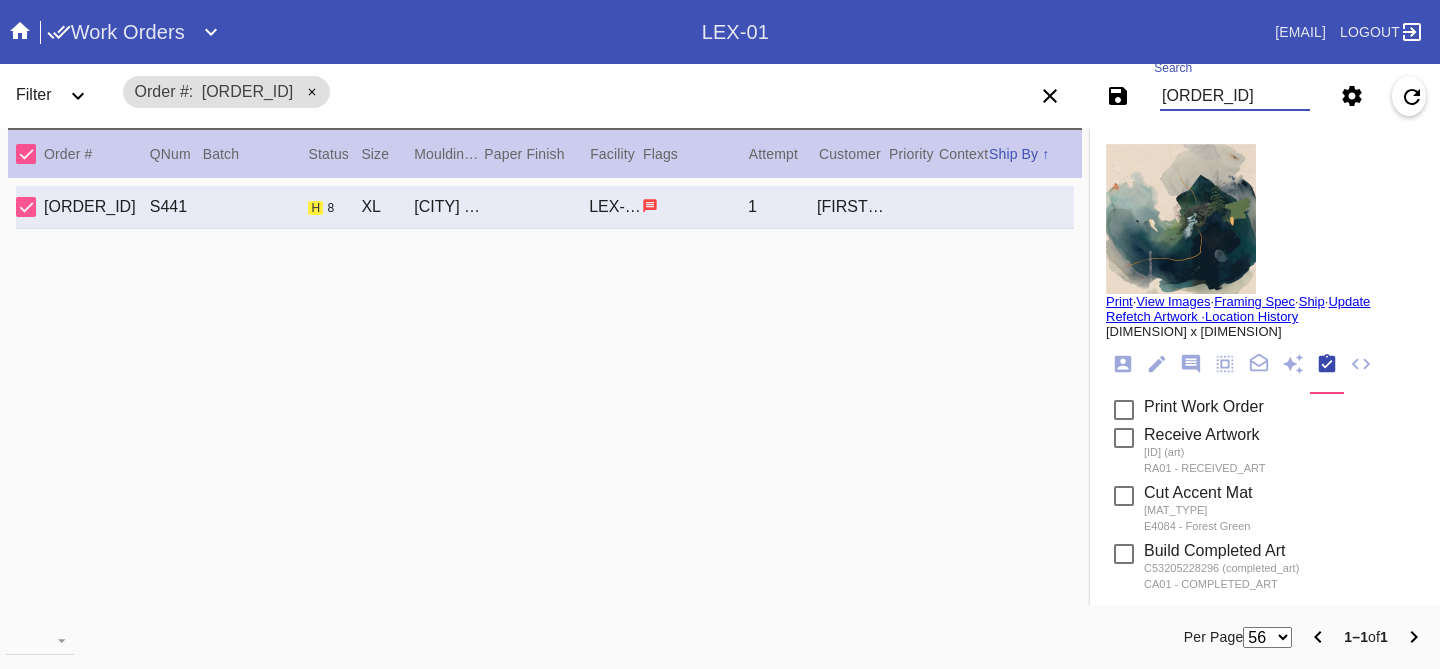 click on "[ORDER_ID]" at bounding box center [1235, 96] 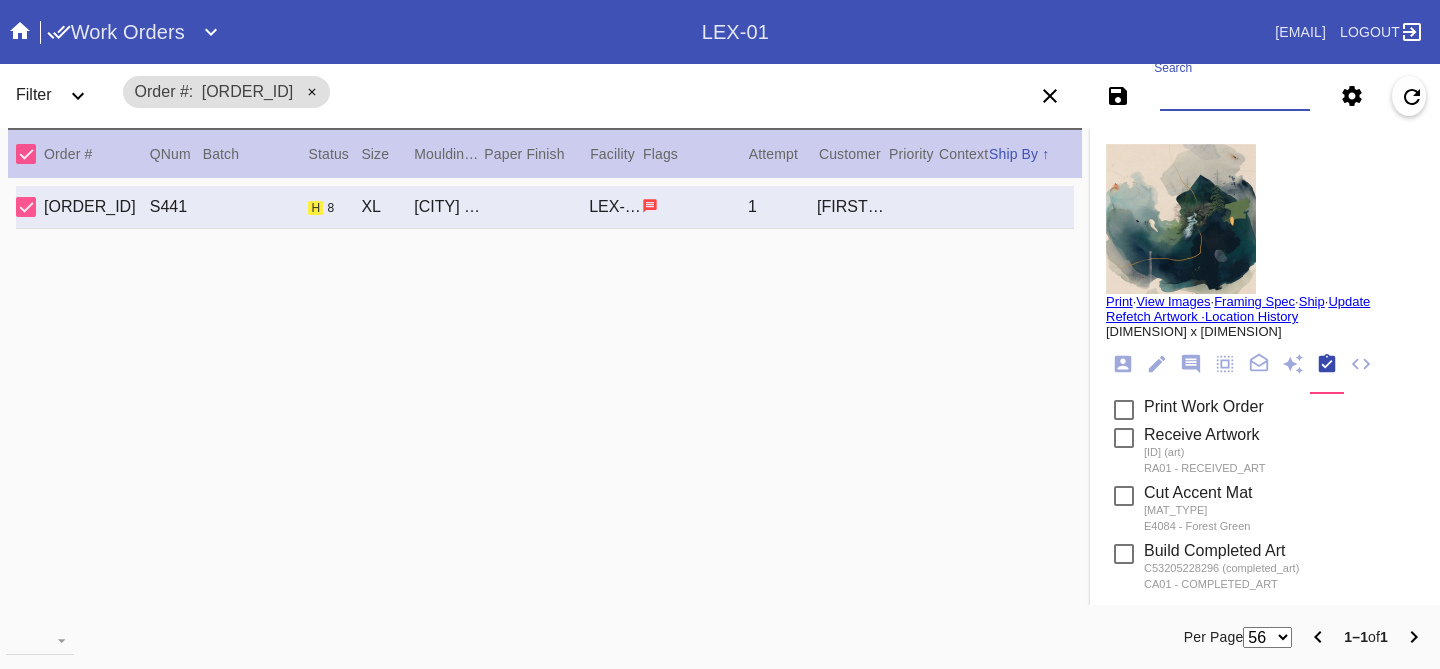 paste on "[ORDER_ID]" 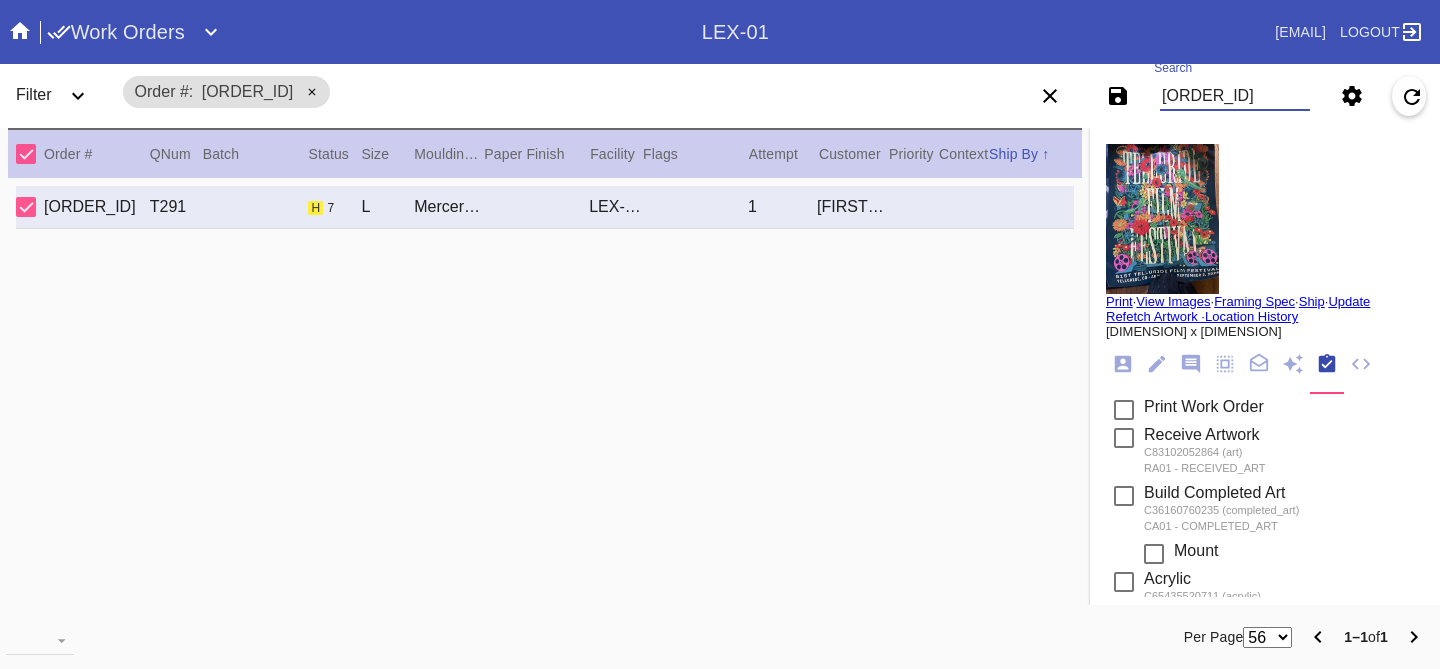 click at bounding box center (1162, 219) 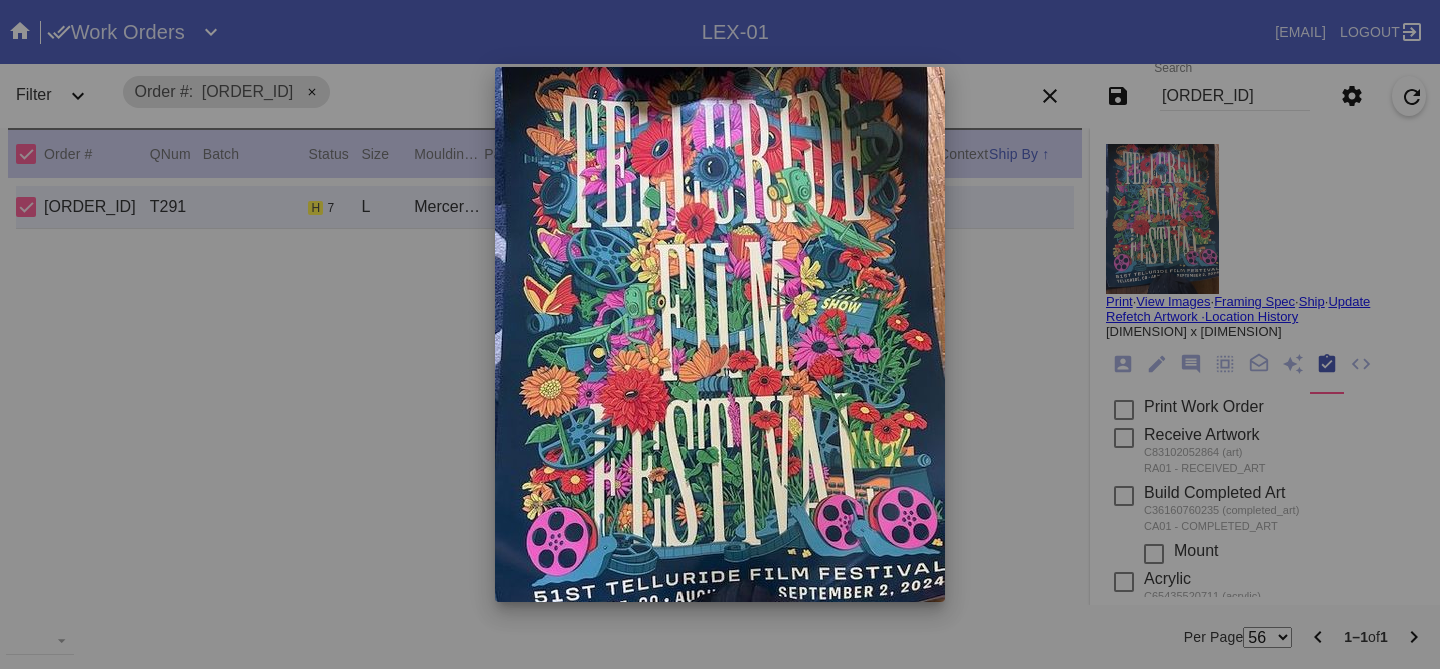 click at bounding box center [720, 334] 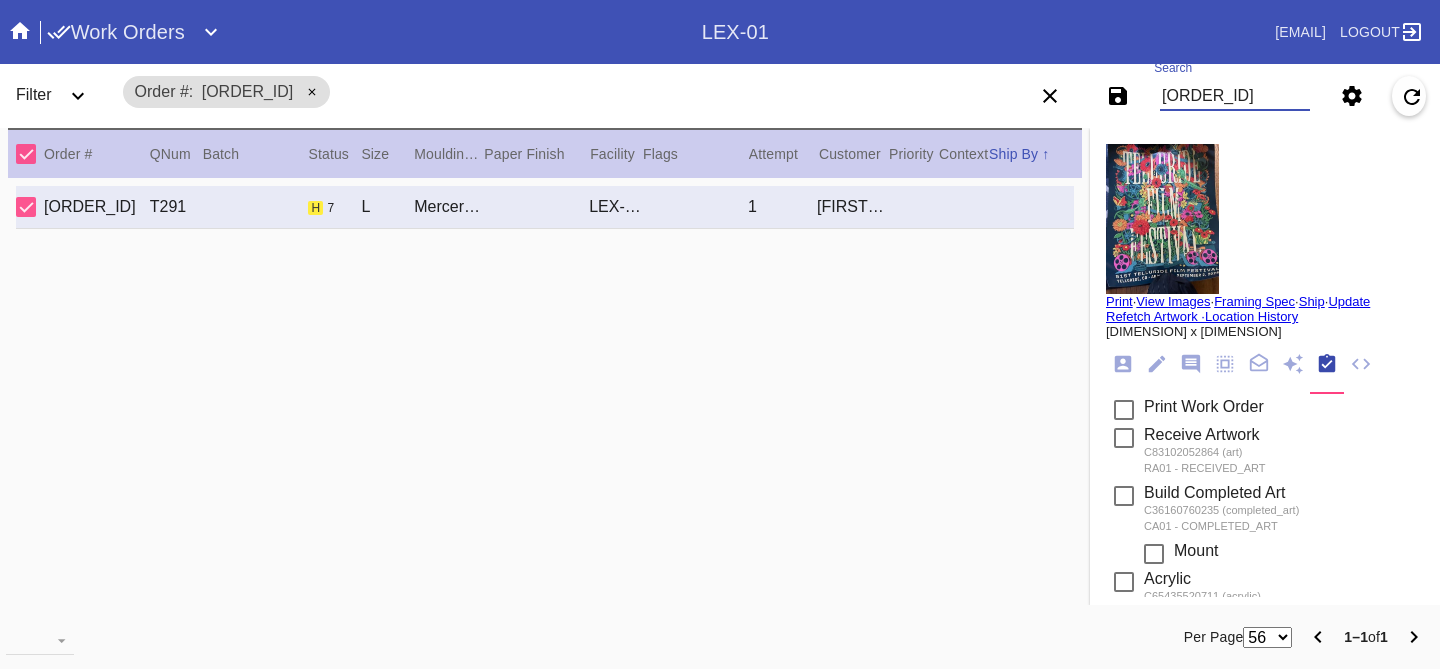 click on "[ORDER_ID]" at bounding box center [1235, 96] 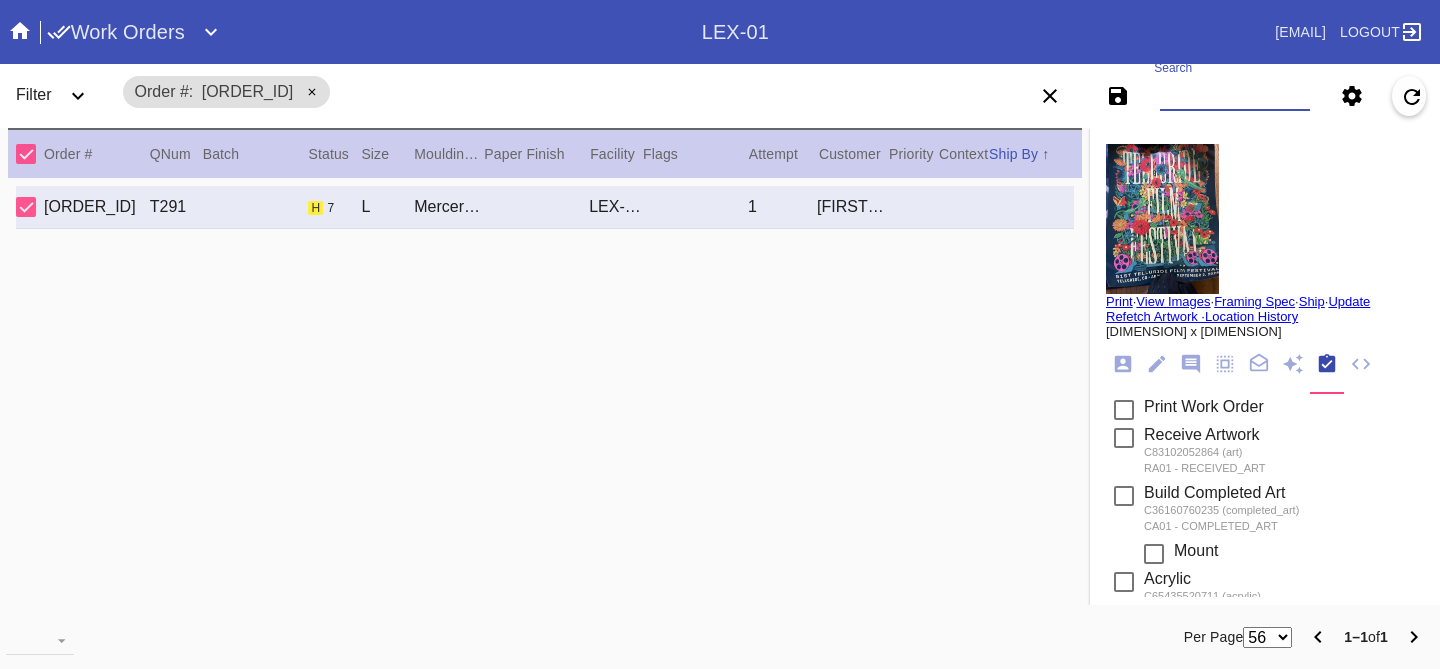 paste on "[ORDER_ID]" 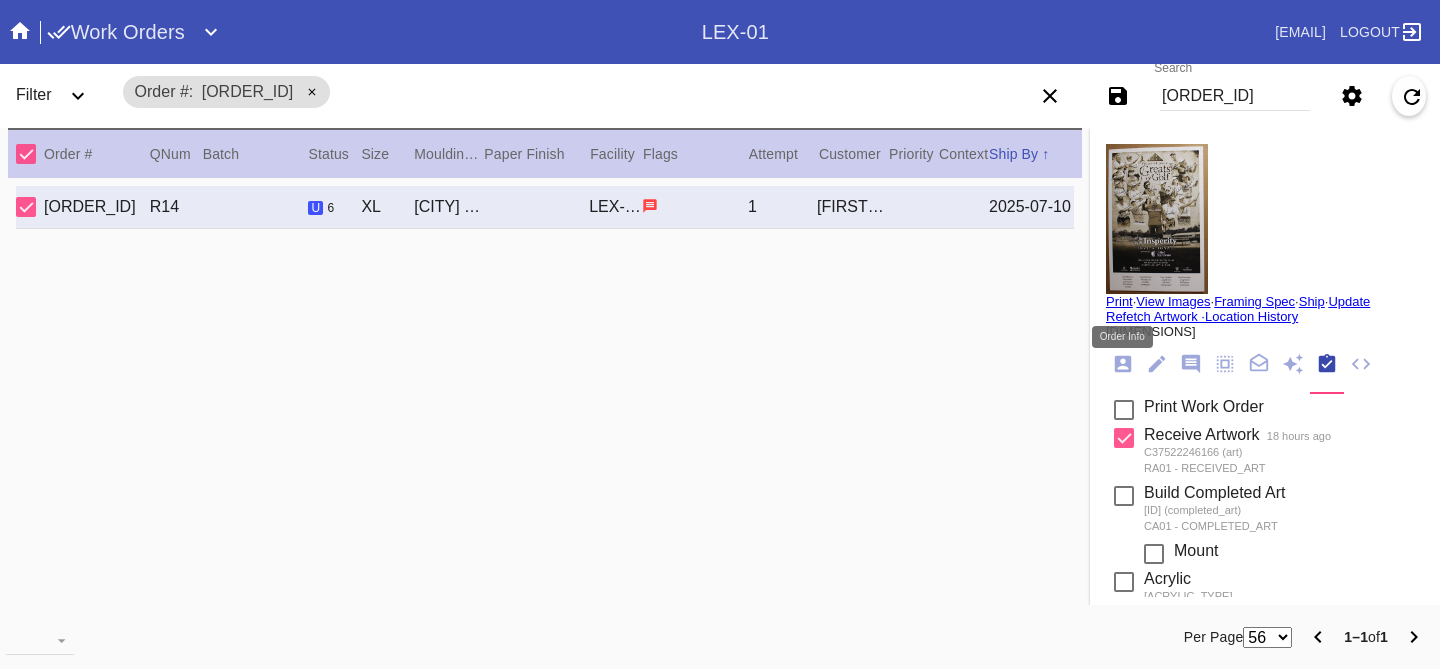 click at bounding box center (1123, 364) 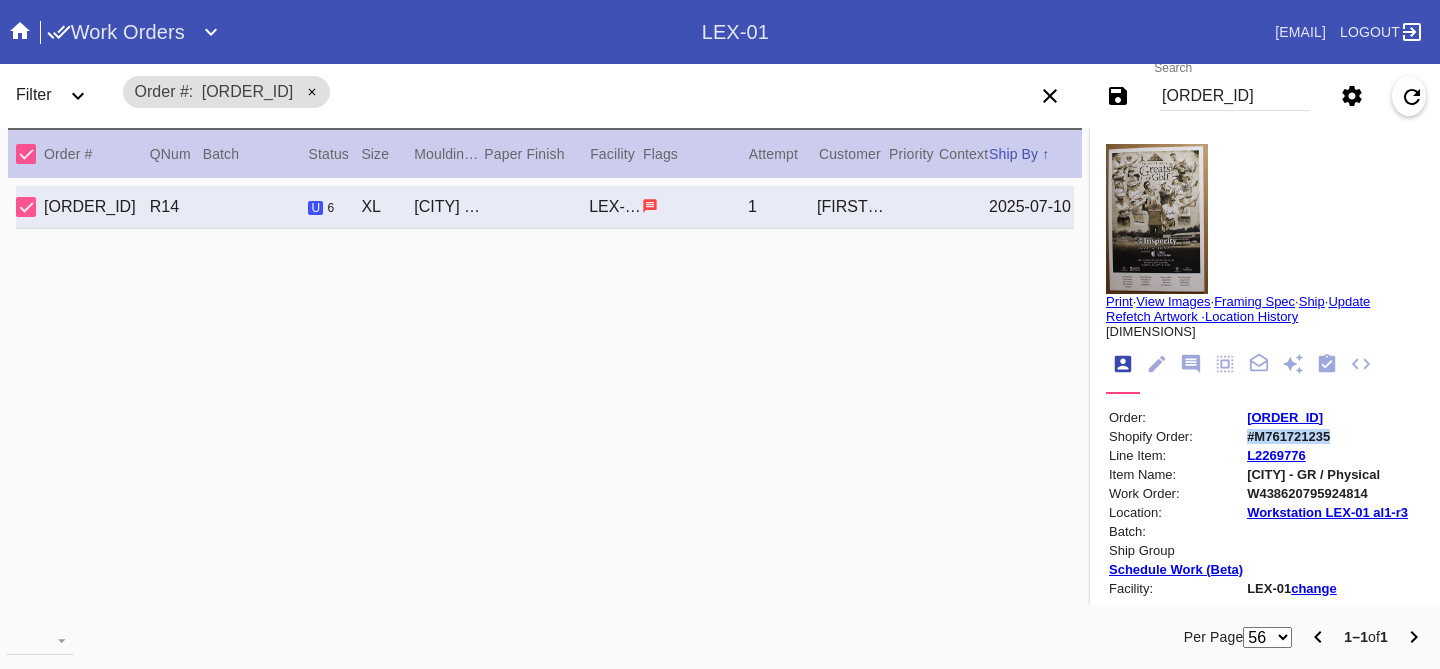 drag, startPoint x: 1355, startPoint y: 446, endPoint x: 1245, endPoint y: 437, distance: 110.36757 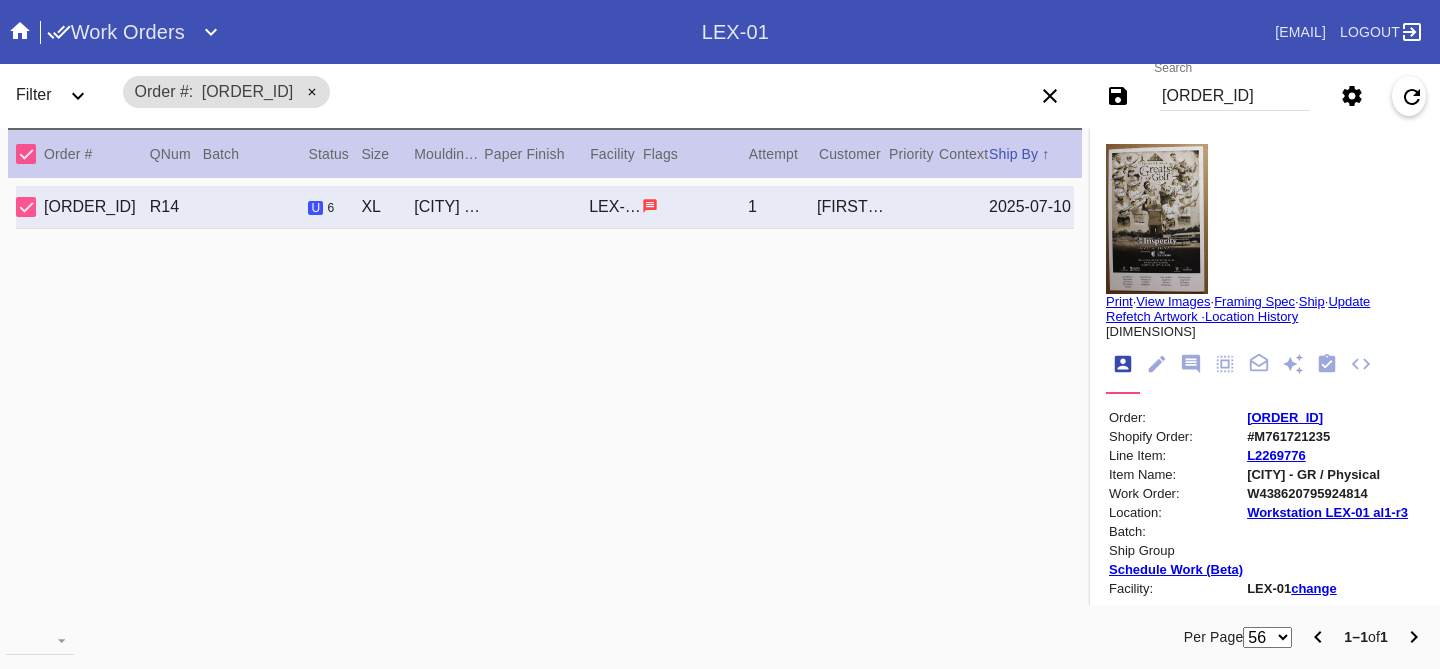 click at bounding box center (1157, 219) 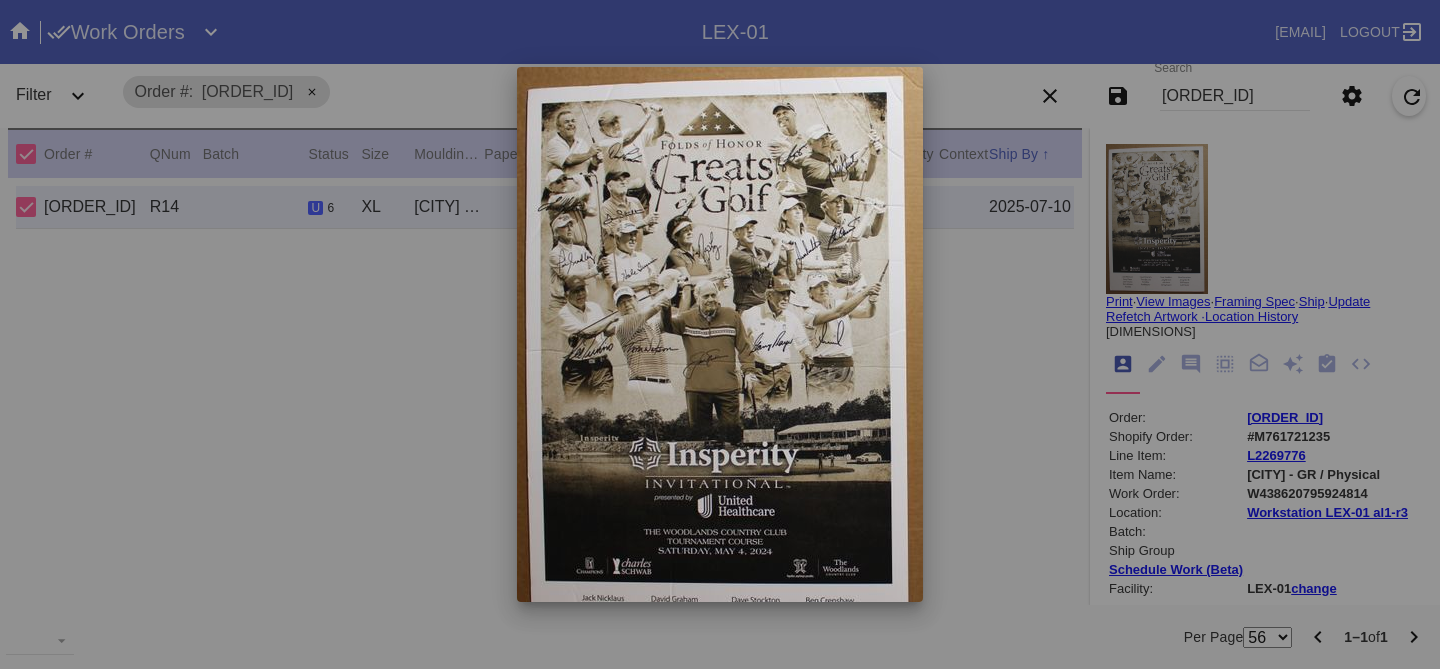 click at bounding box center (720, 334) 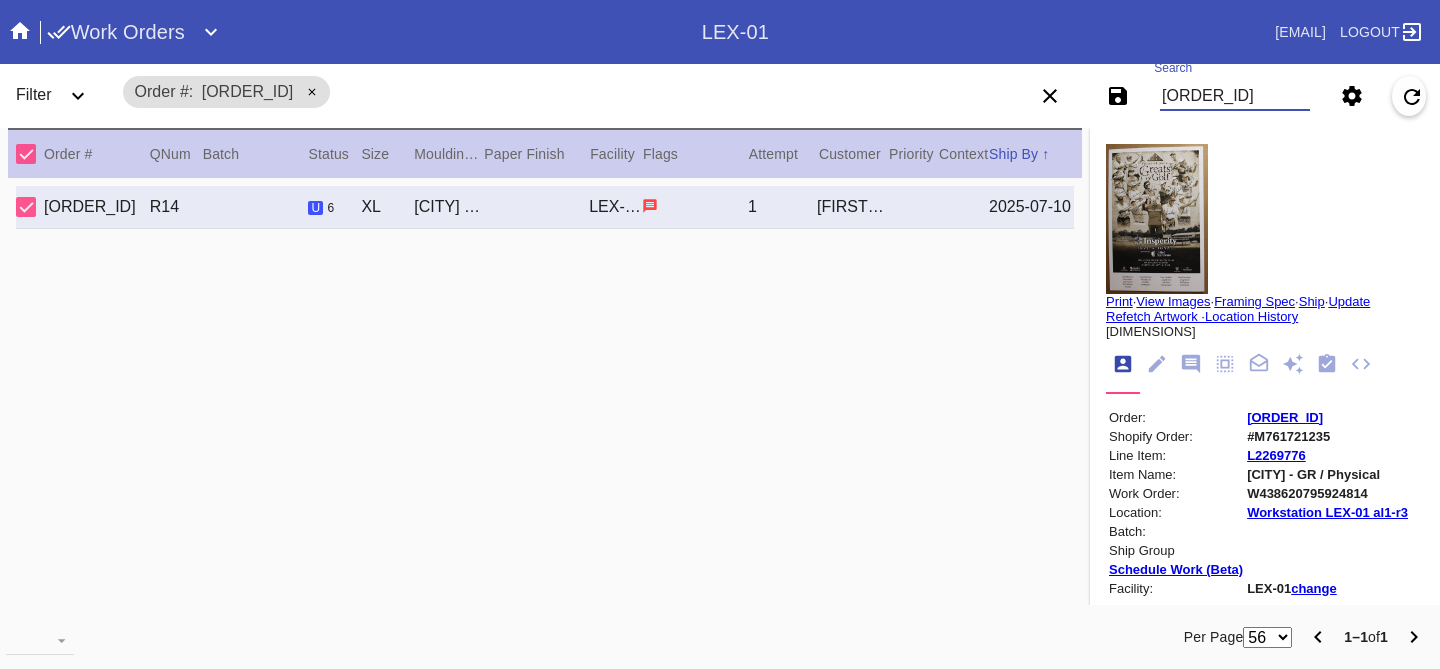 drag, startPoint x: 1264, startPoint y: 94, endPoint x: 1078, endPoint y: 59, distance: 189.26436 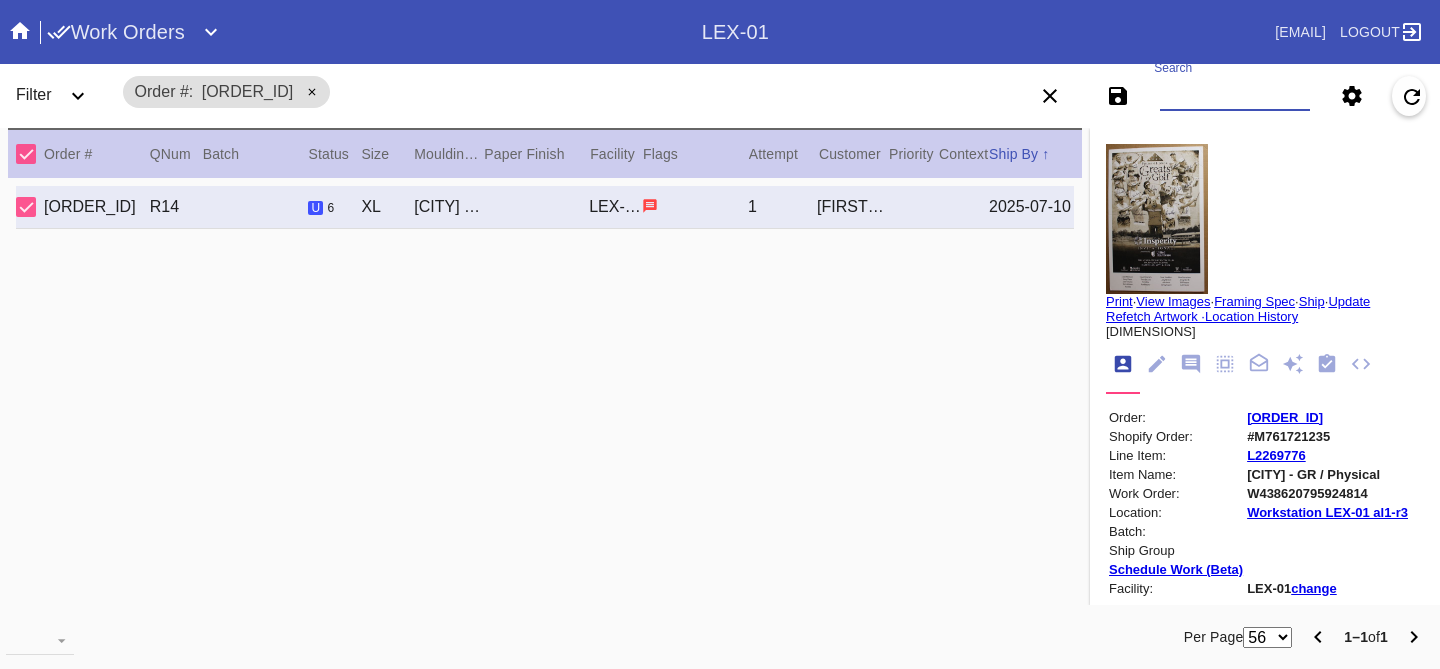 paste on "R666604386" 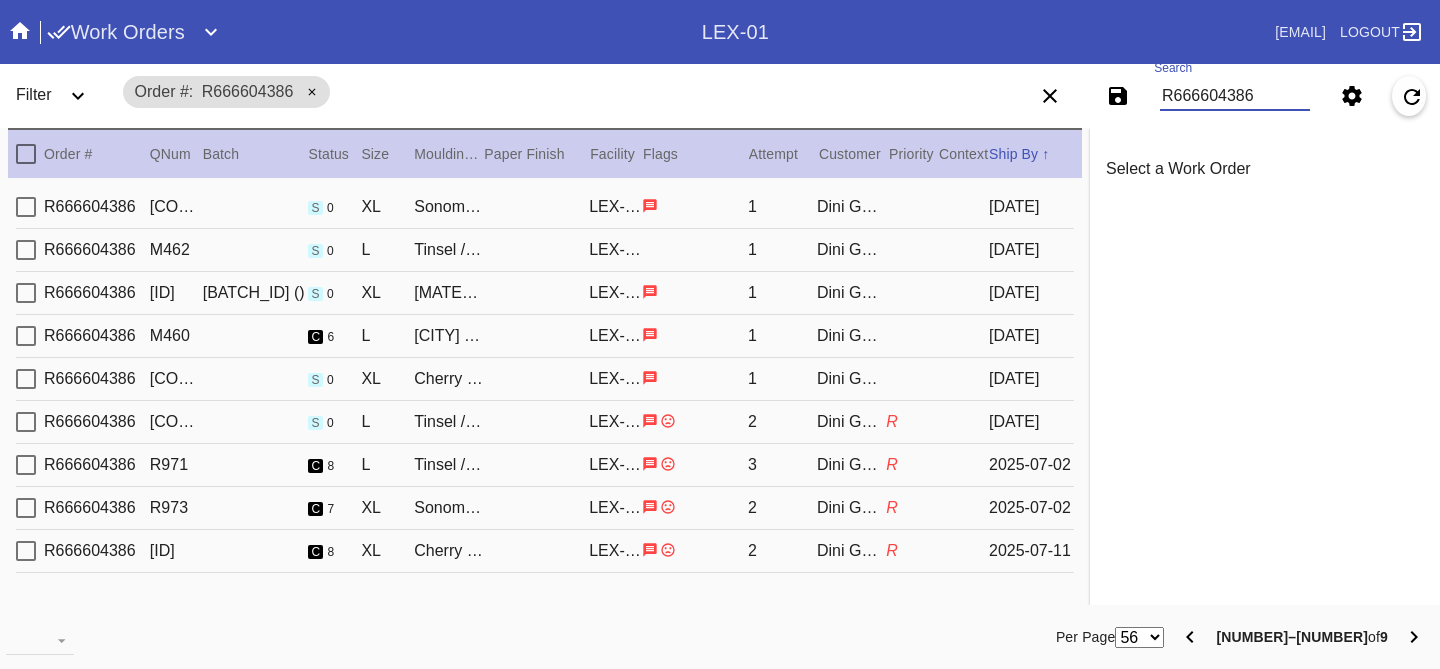 scroll, scrollTop: 18, scrollLeft: 0, axis: vertical 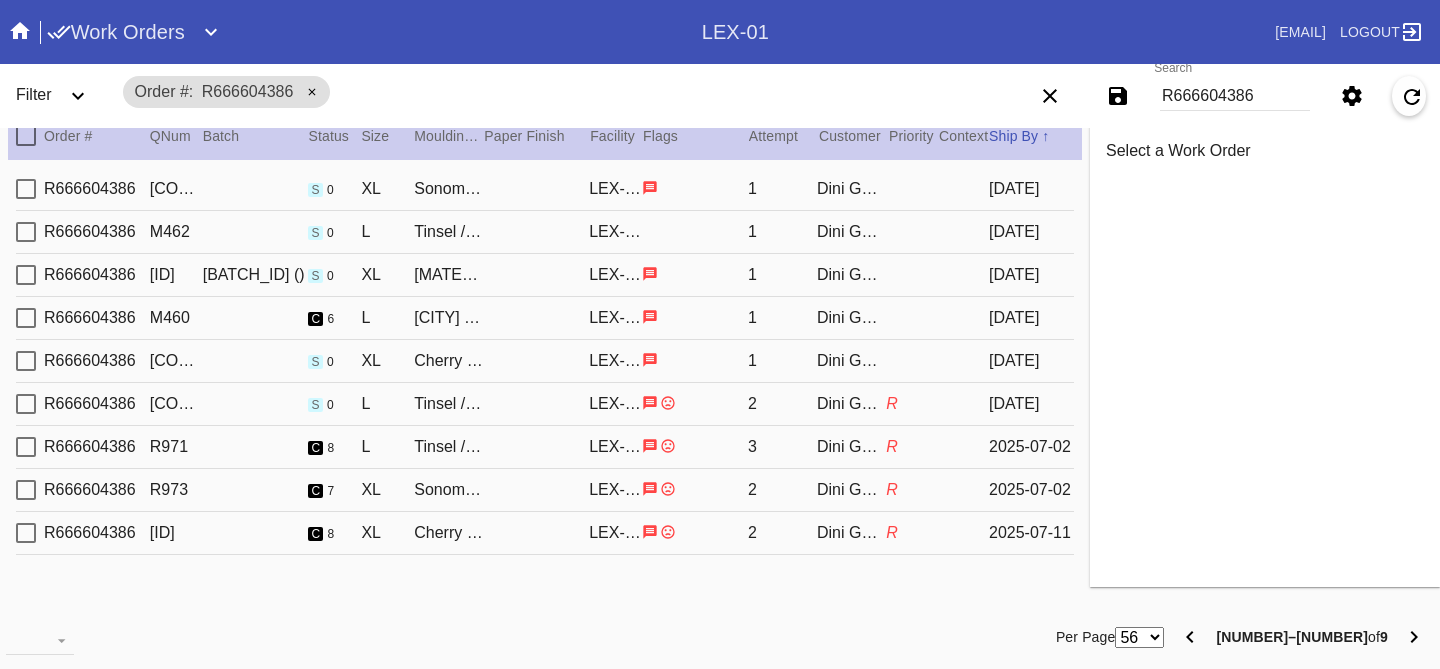 click on "R" at bounding box center [912, 189] 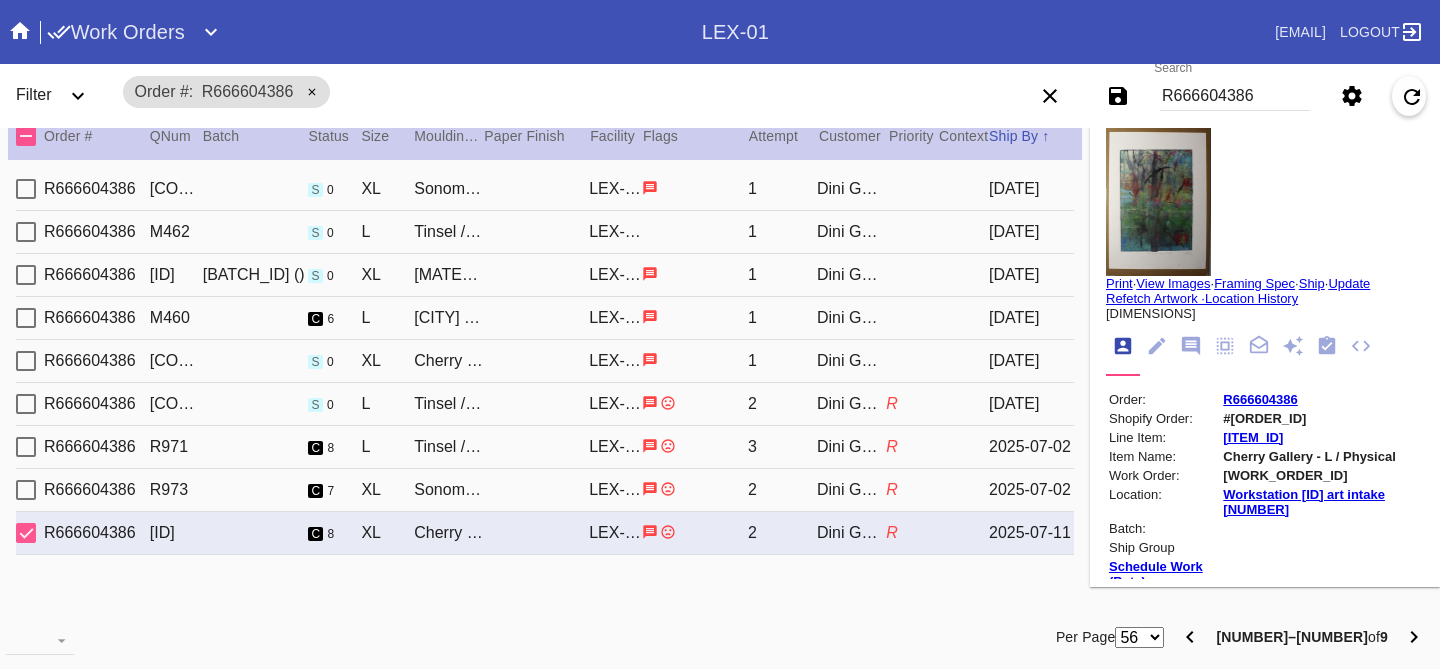 click at bounding box center (695, 188) 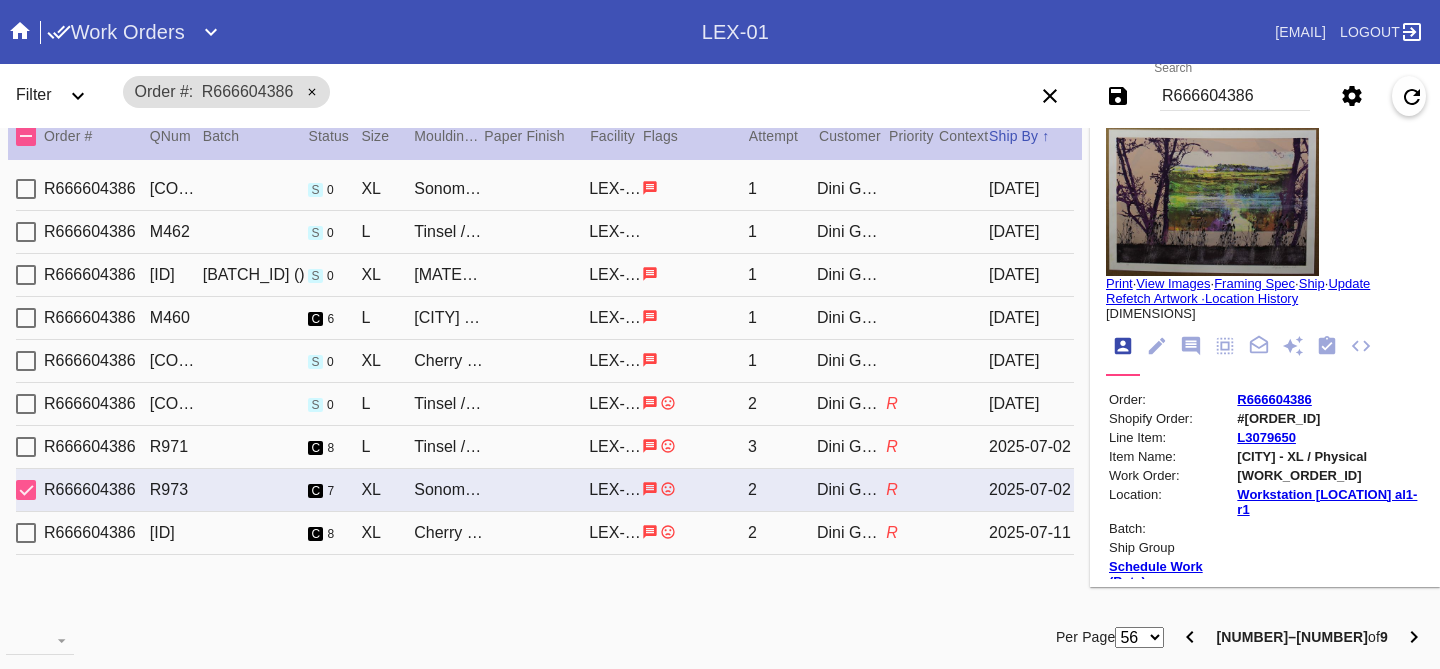 click at bounding box center (695, 188) 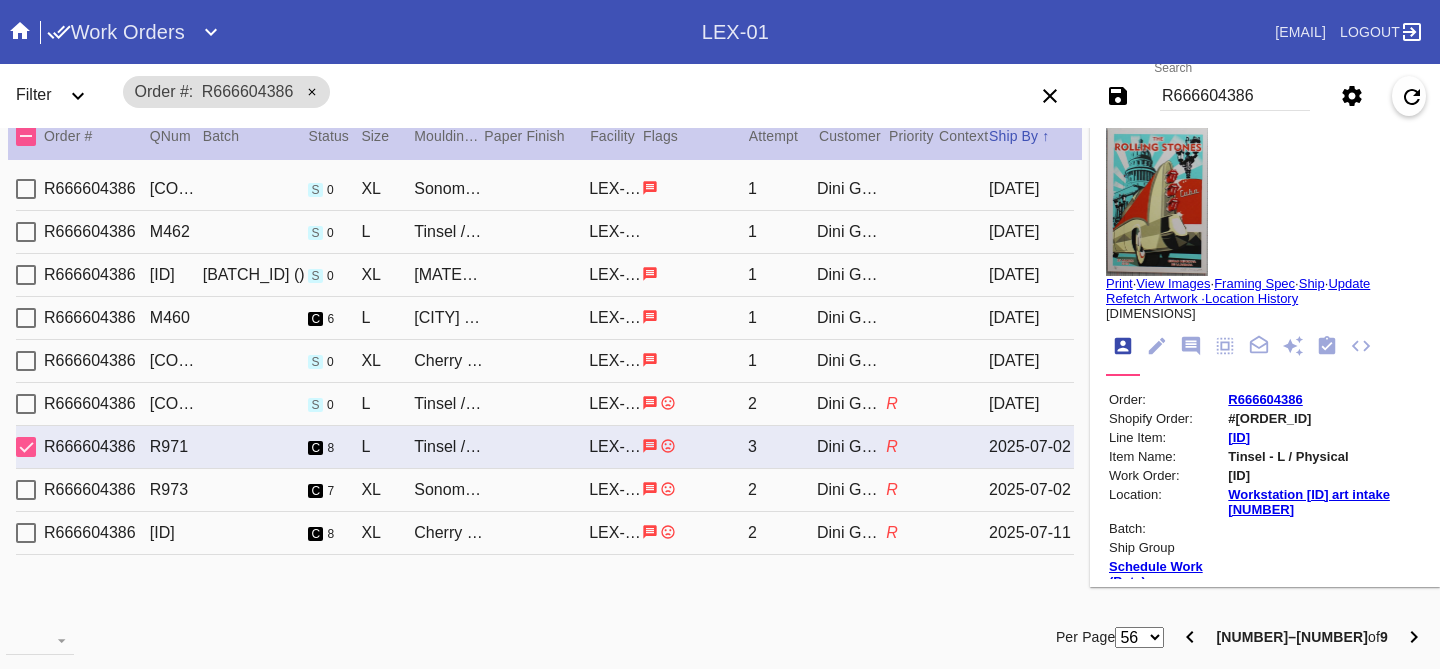 click at bounding box center (695, 188) 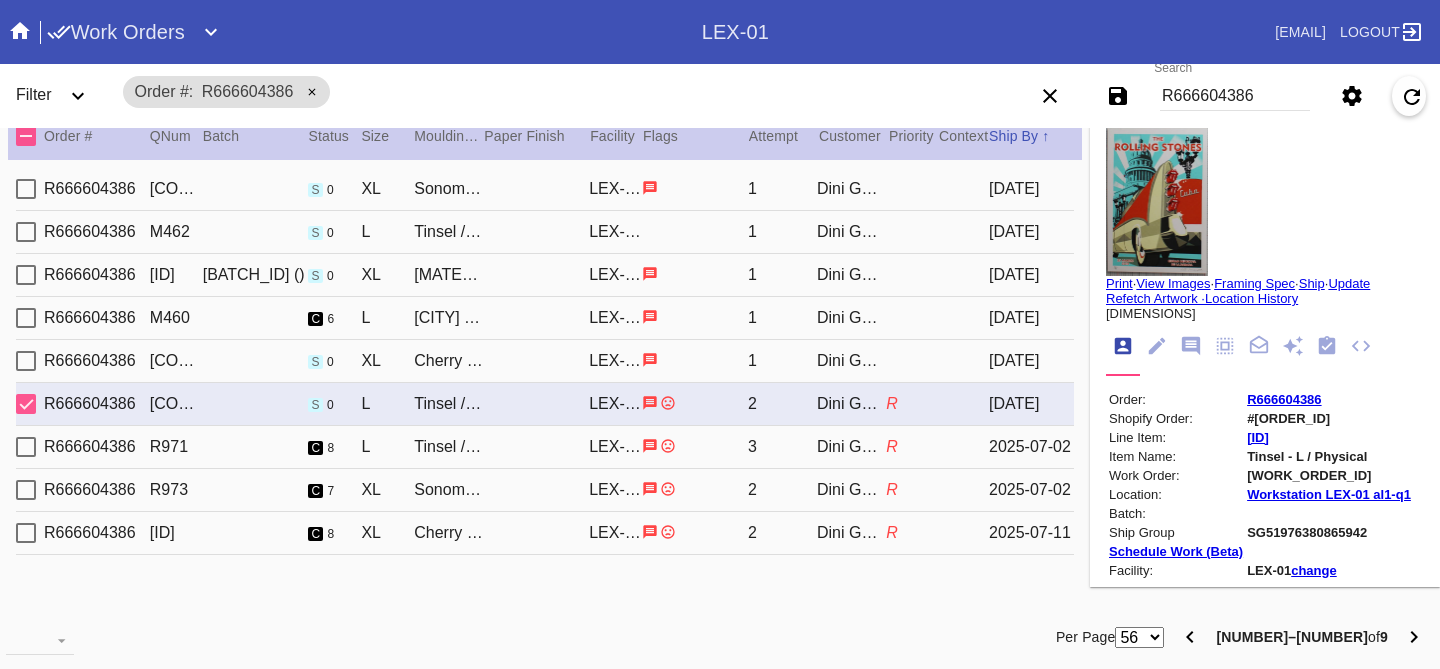 click at bounding box center [695, 188] 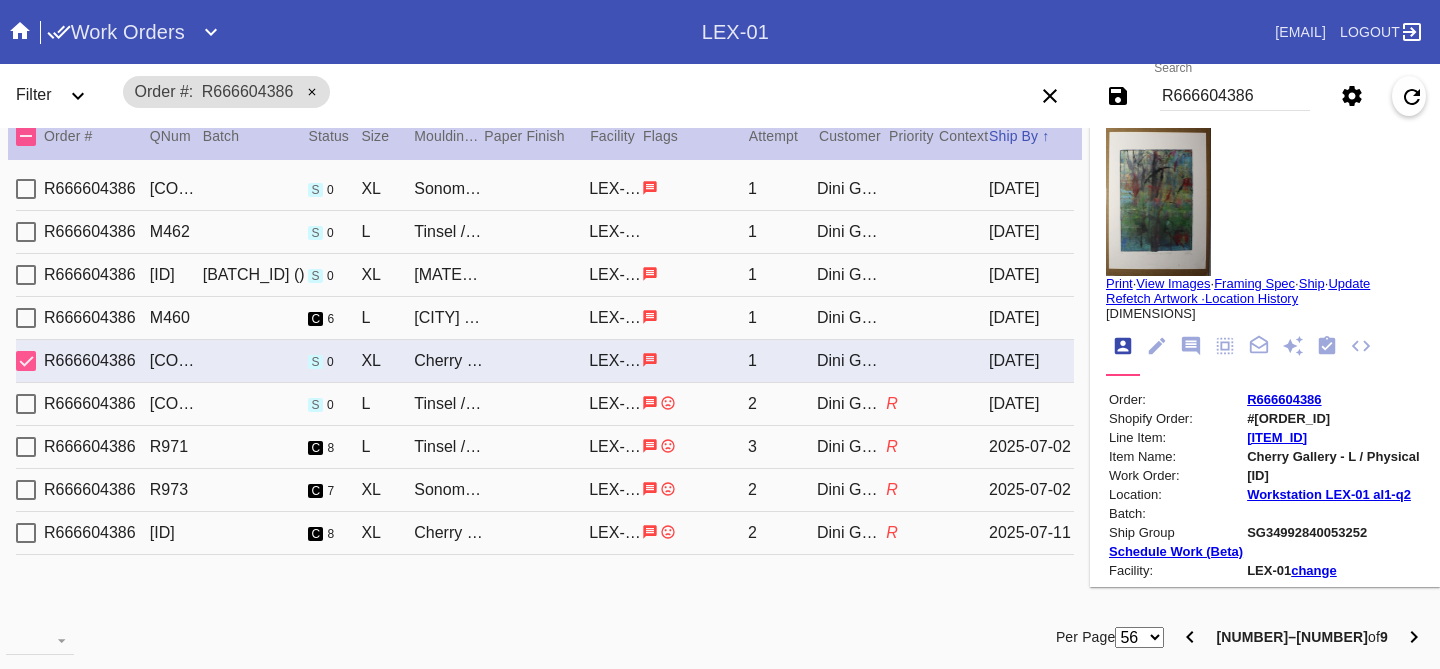 click at bounding box center (695, 188) 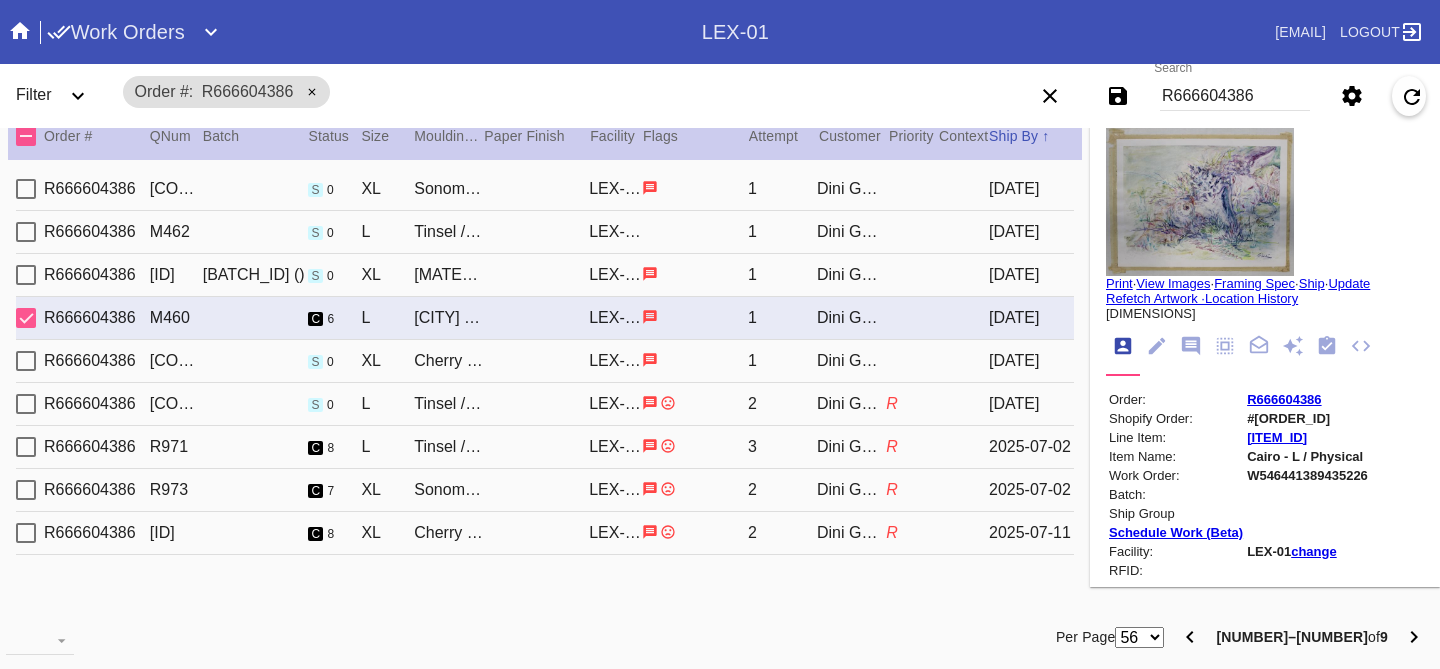 click on "[ORDER_ID] [CODE] [SIZE] [CITY] / [COLOR] - [MATERIAL_TYPE] [LOCATION] 1 [NAME]
[DATE]" at bounding box center (545, 275) 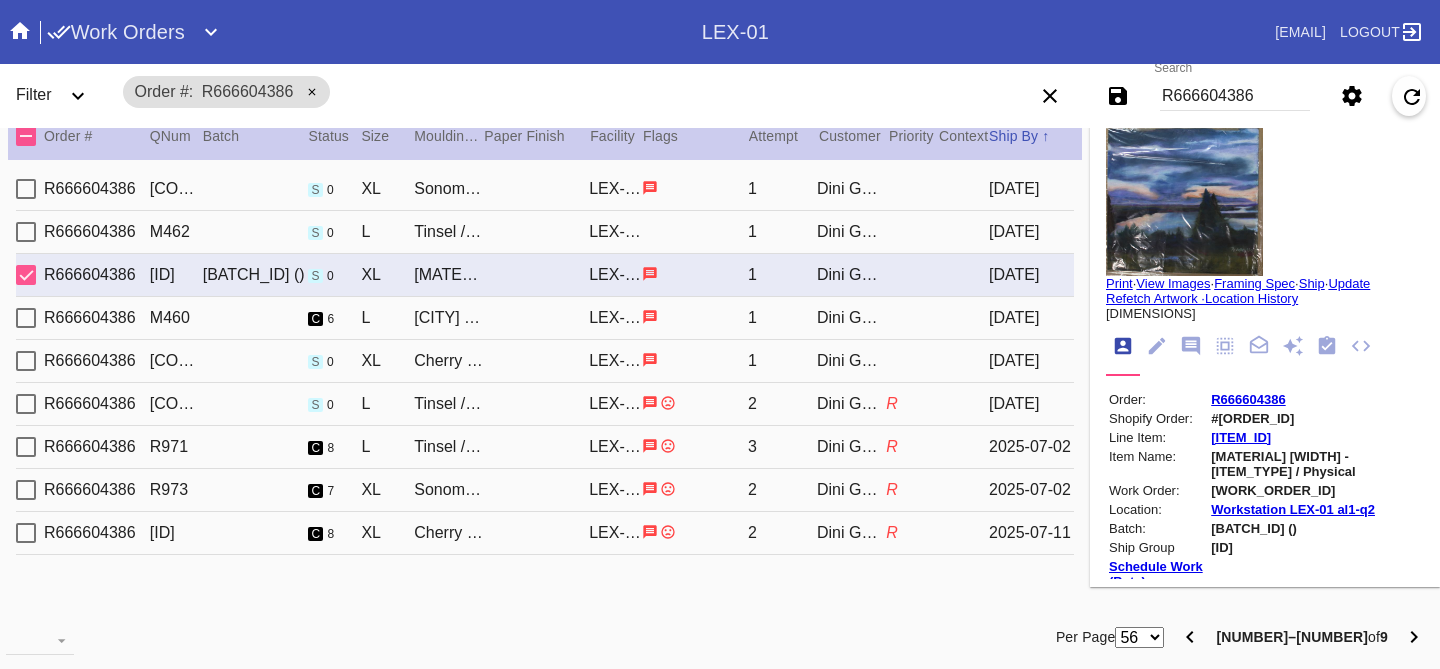 click at bounding box center (1184, 201) 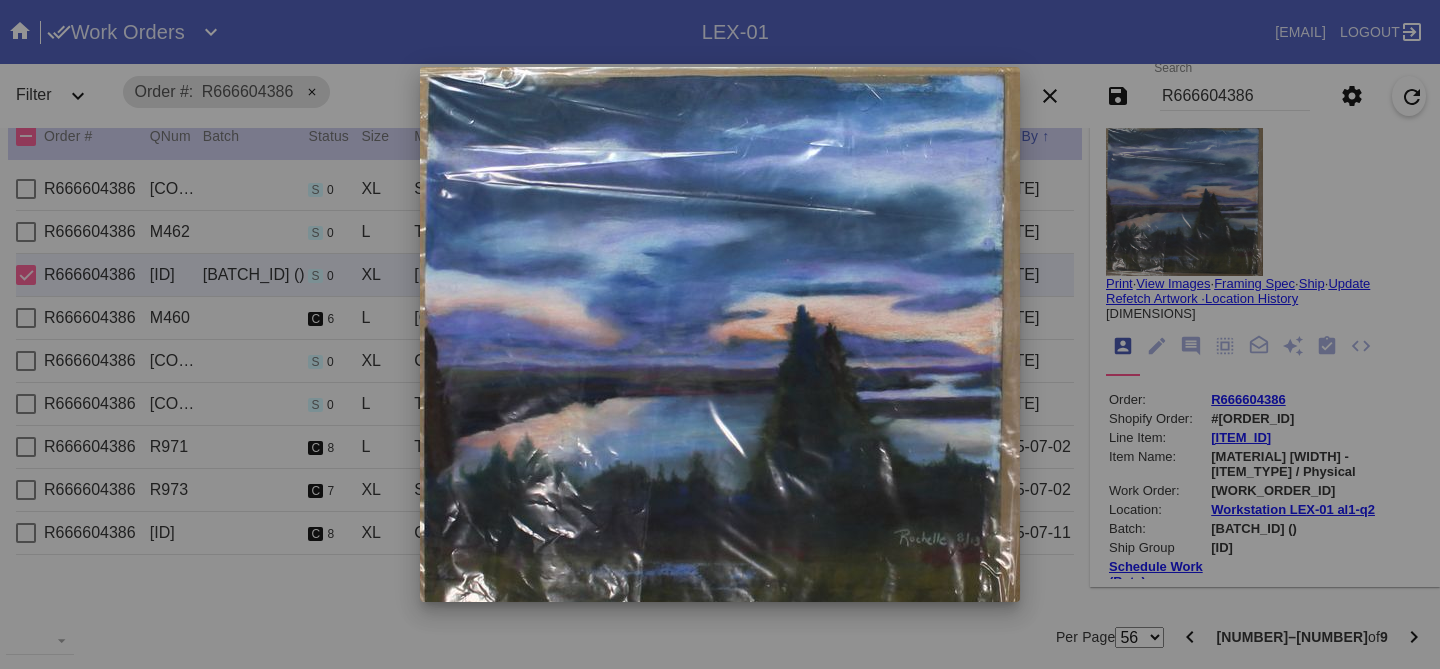 click at bounding box center (720, 334) 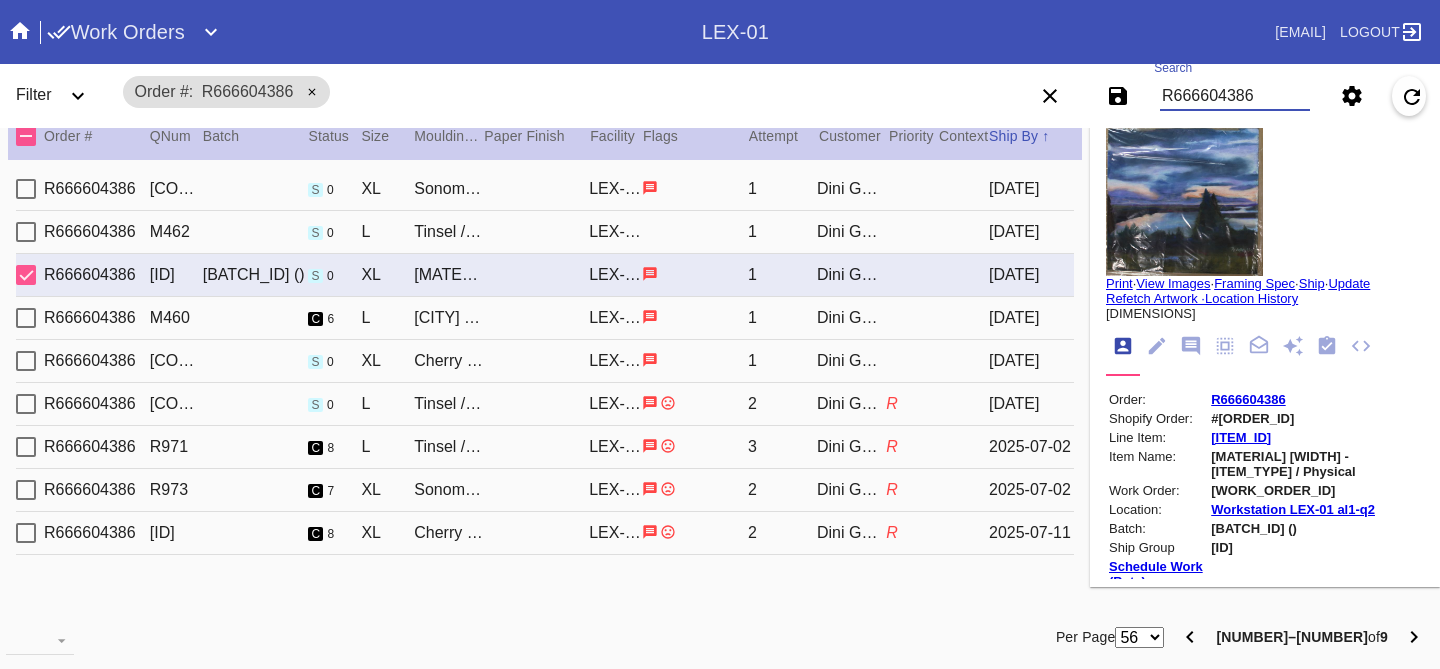 click on "R666604386" at bounding box center [1235, 96] 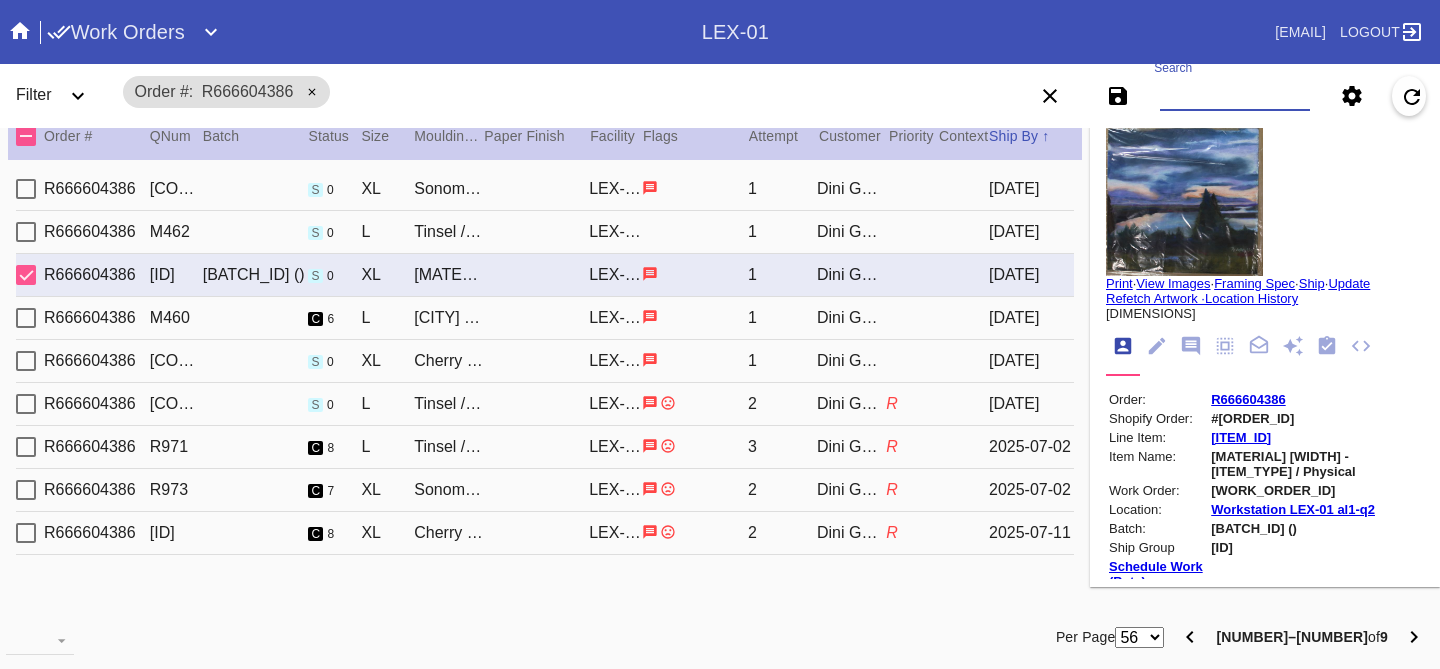 paste on "R910933674" 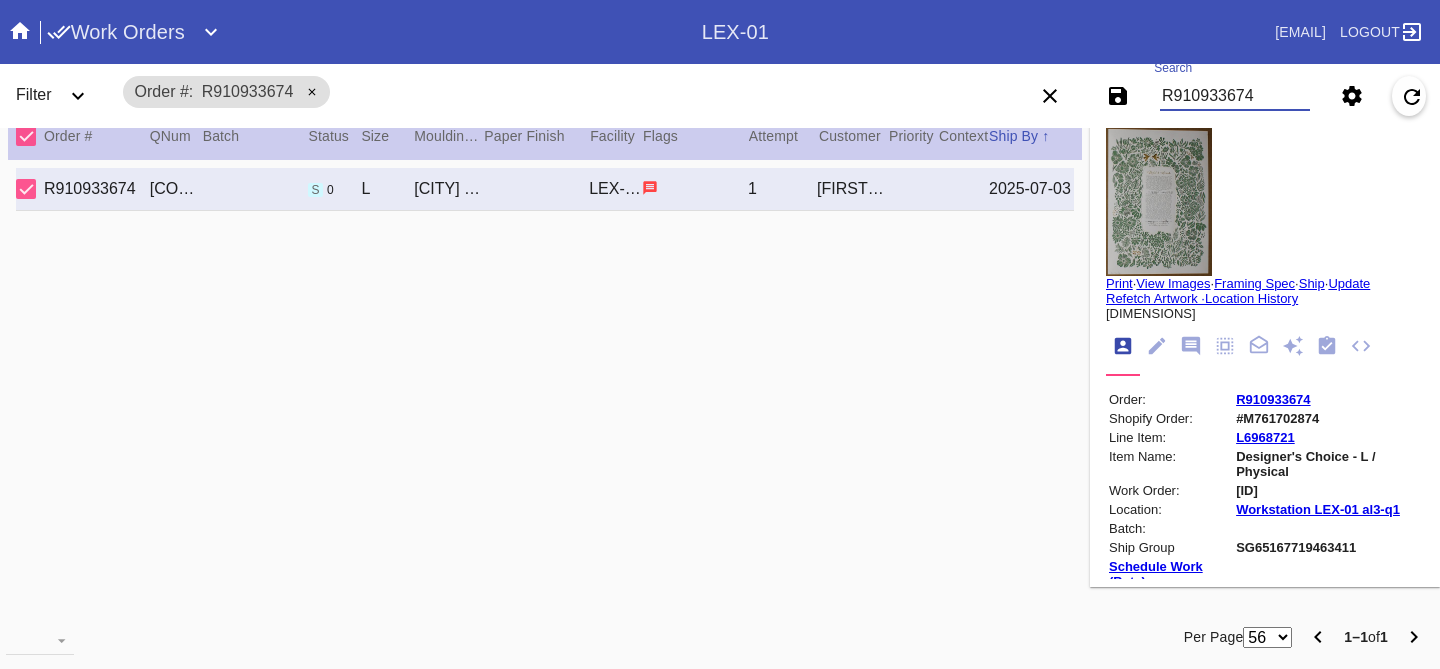 click at bounding box center [1159, 201] 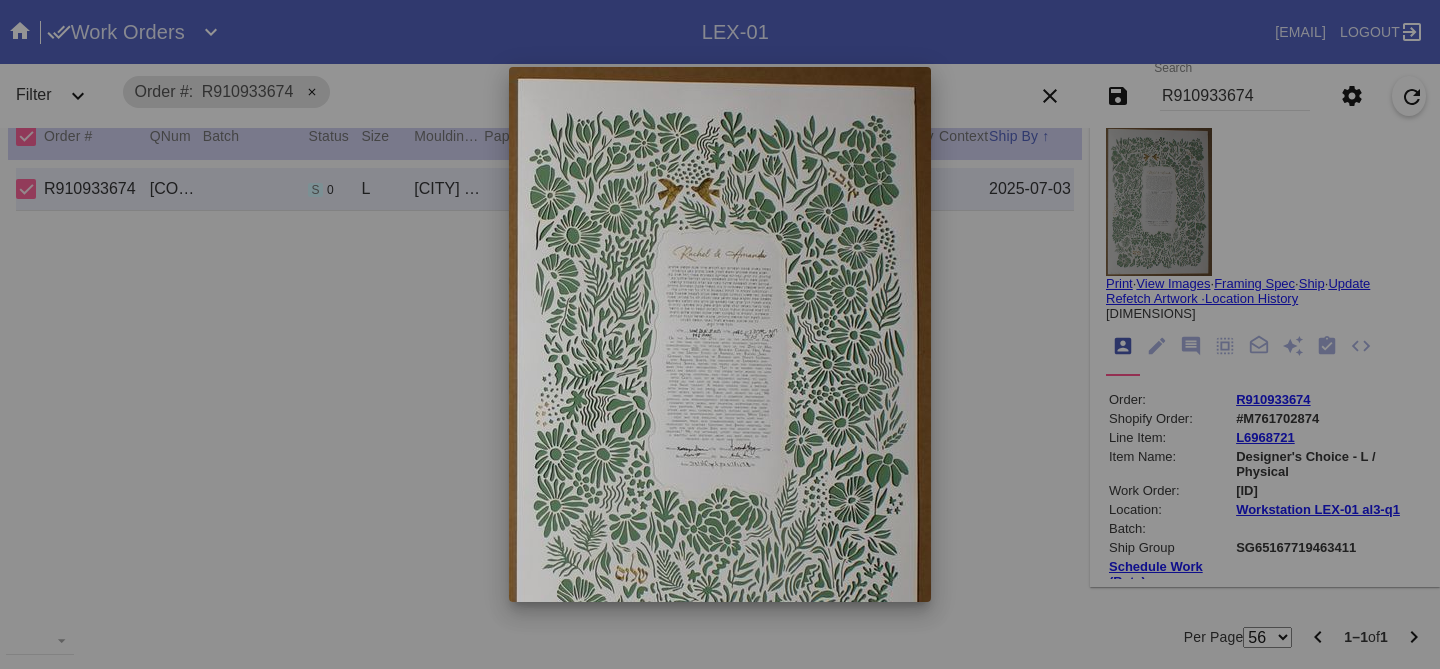 click at bounding box center (720, 334) 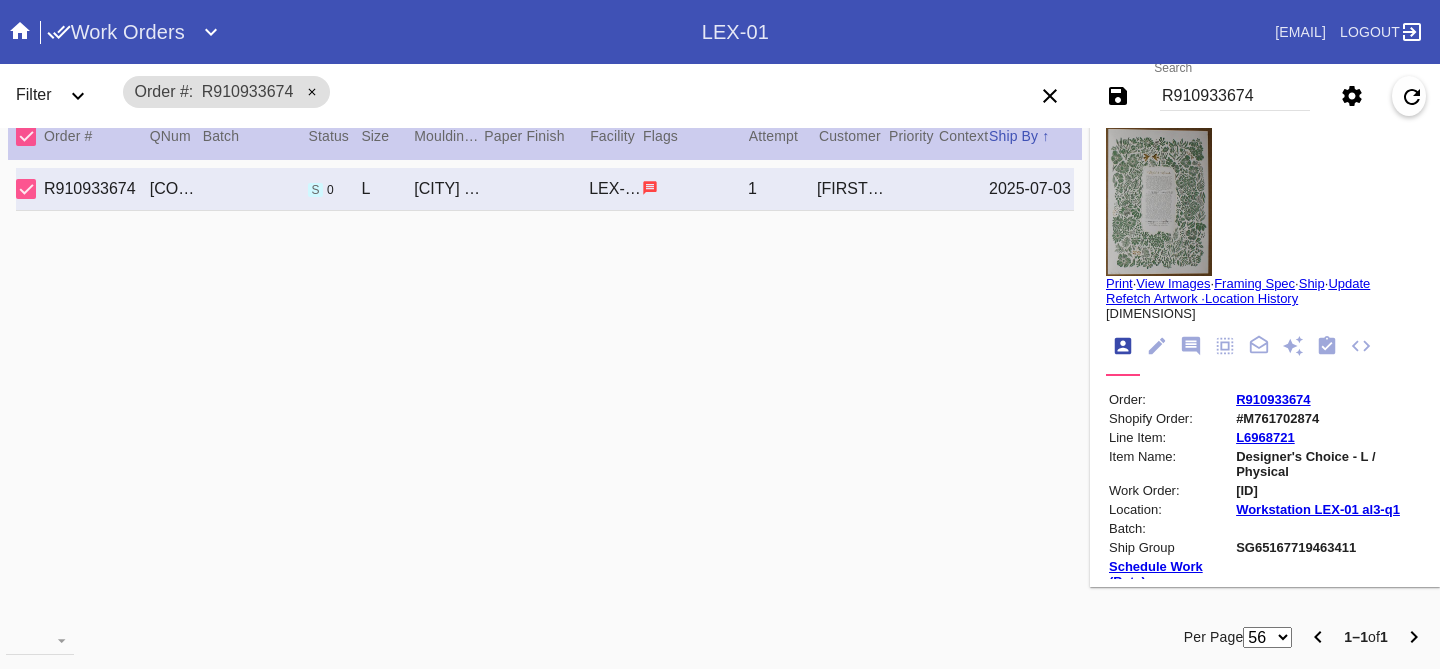 click on "R910933674" at bounding box center [1235, 96] 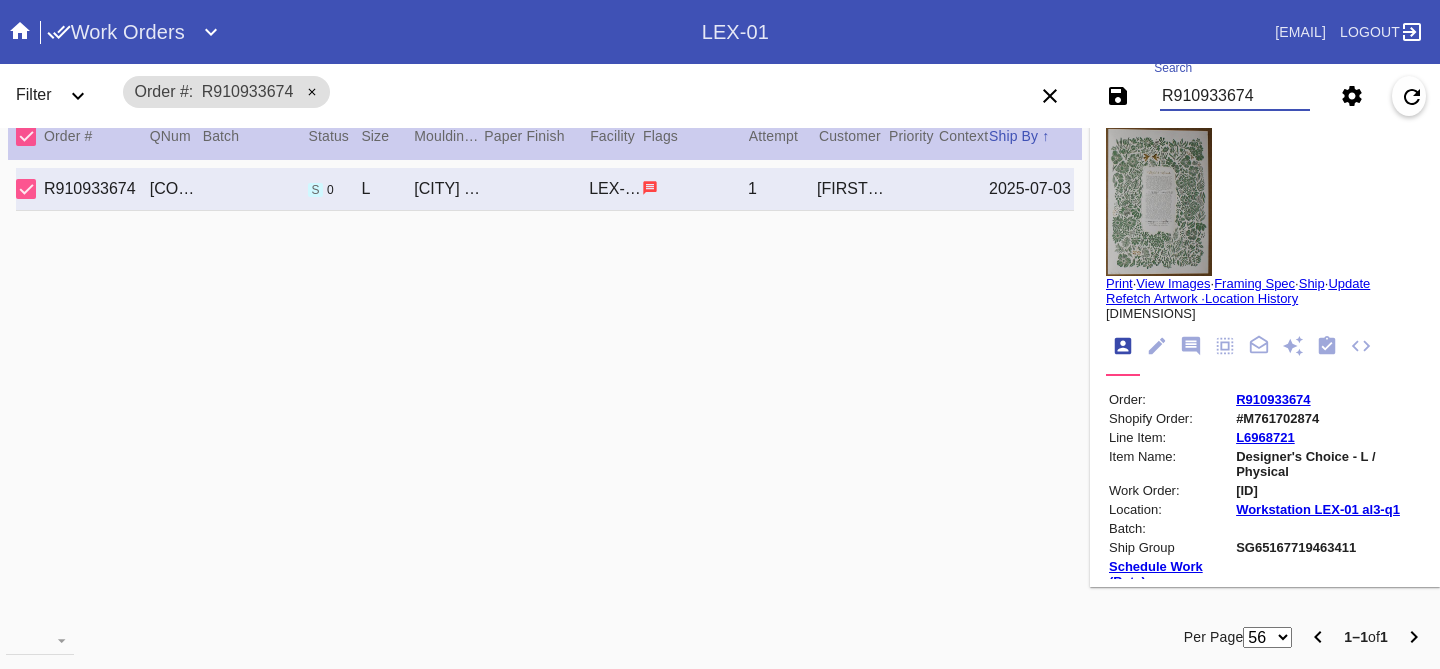 click on "R910933674" at bounding box center (1235, 96) 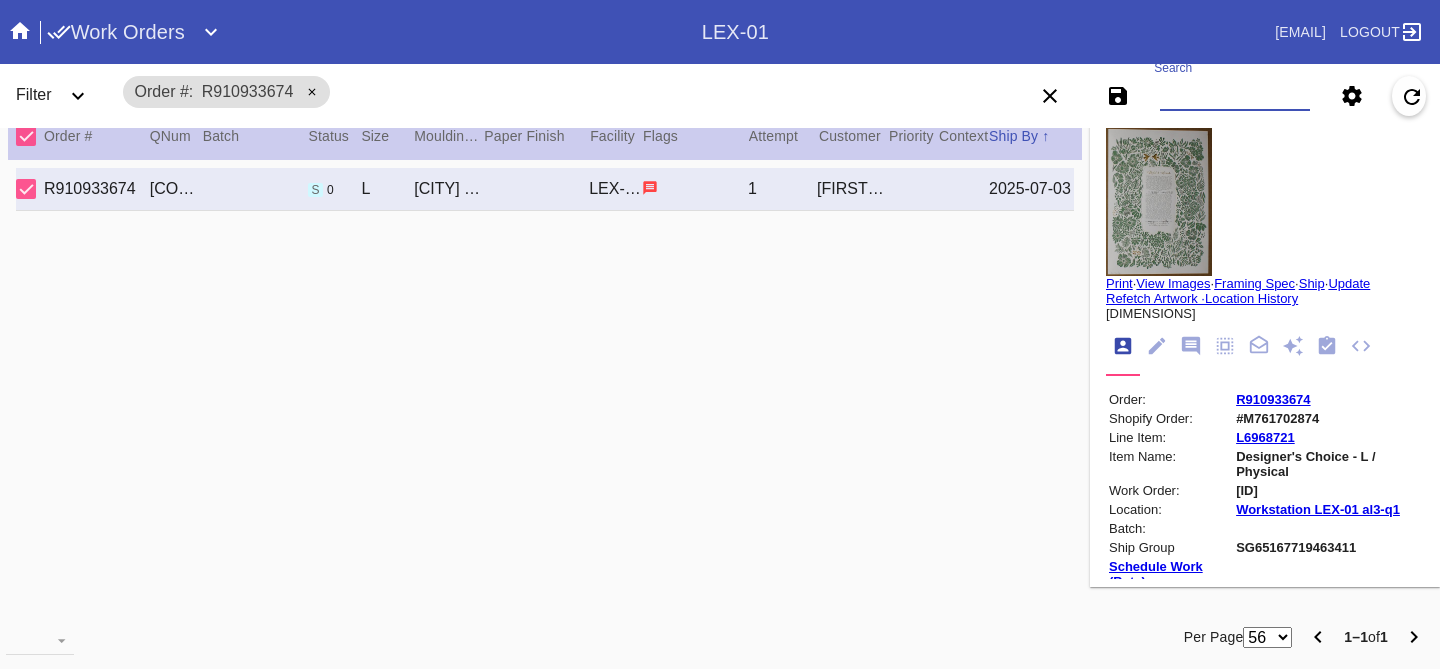 paste on "[ORDER_ID]" 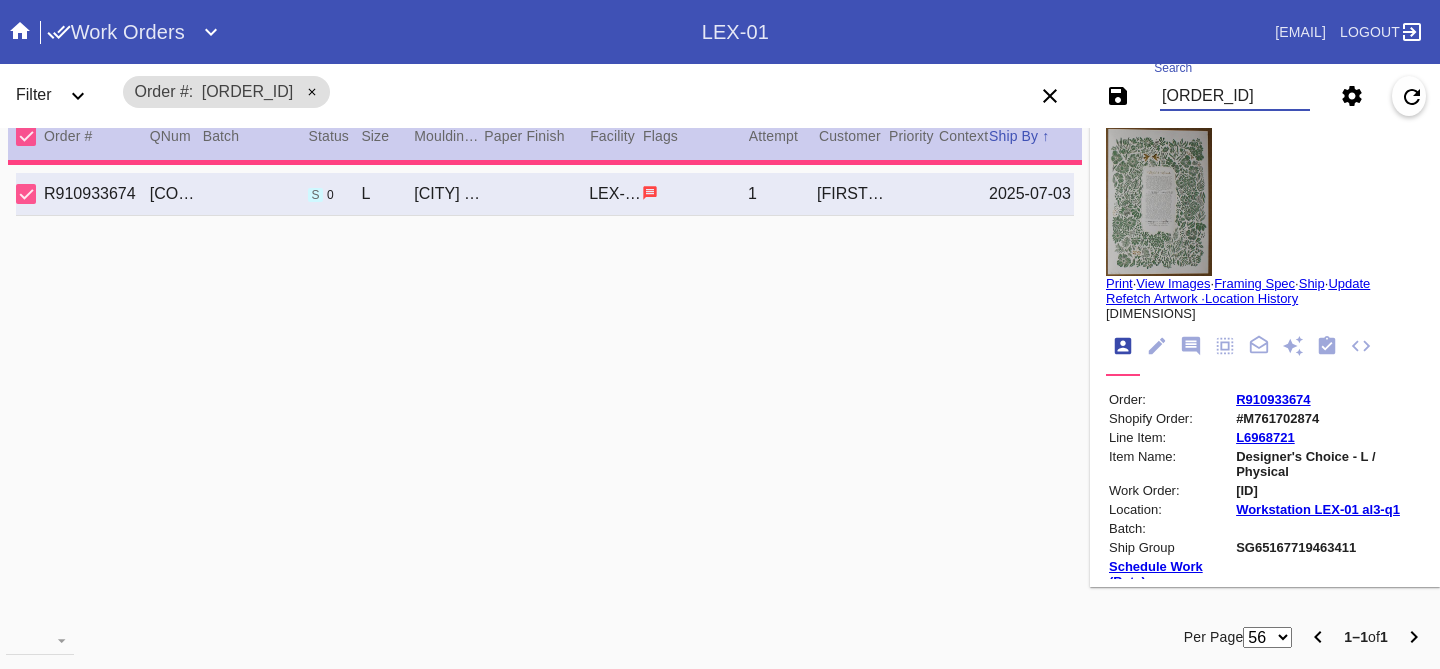 type on "[ORDER_ID]" 